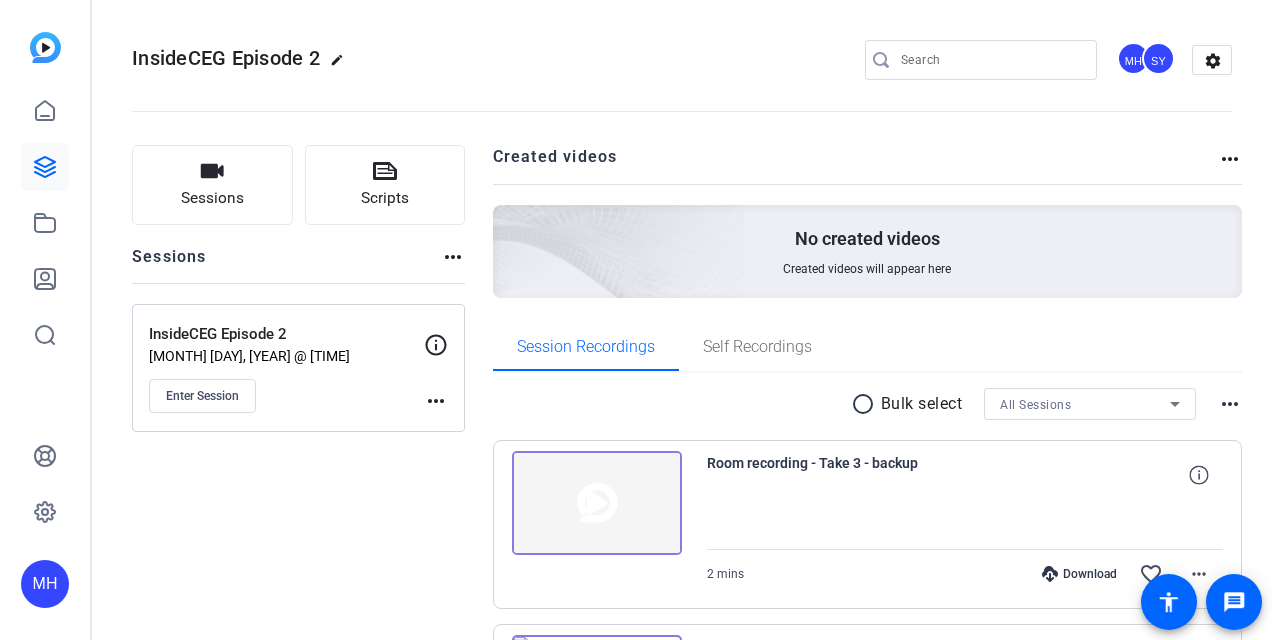 scroll, scrollTop: 0, scrollLeft: 0, axis: both 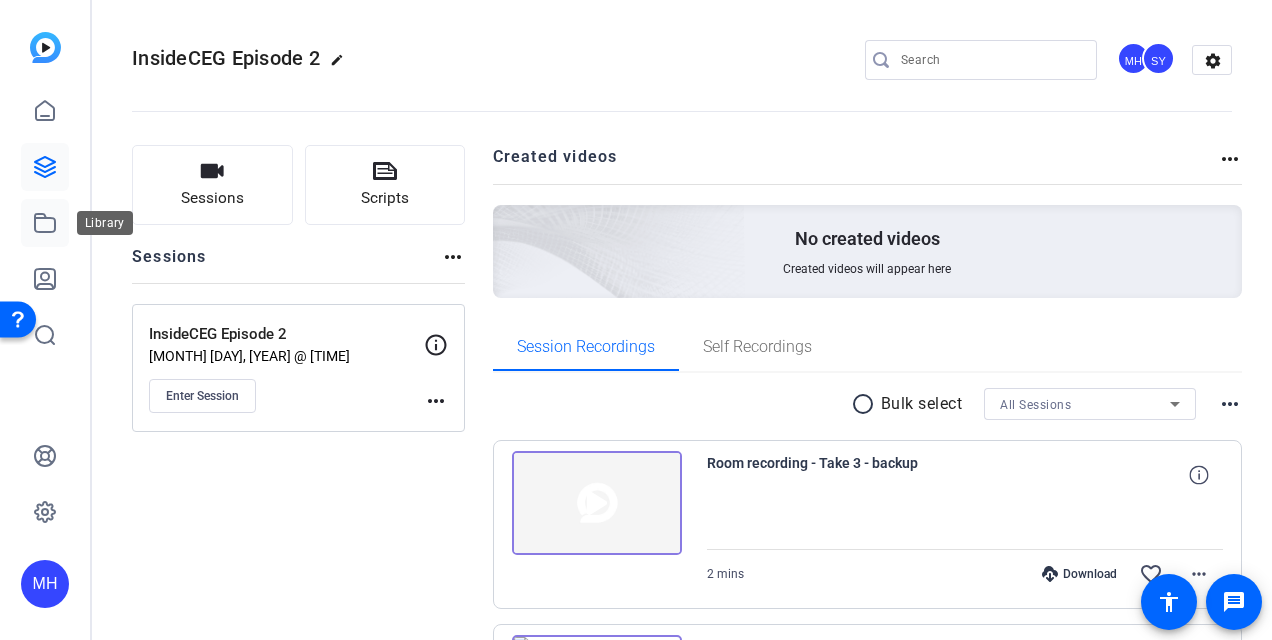 click 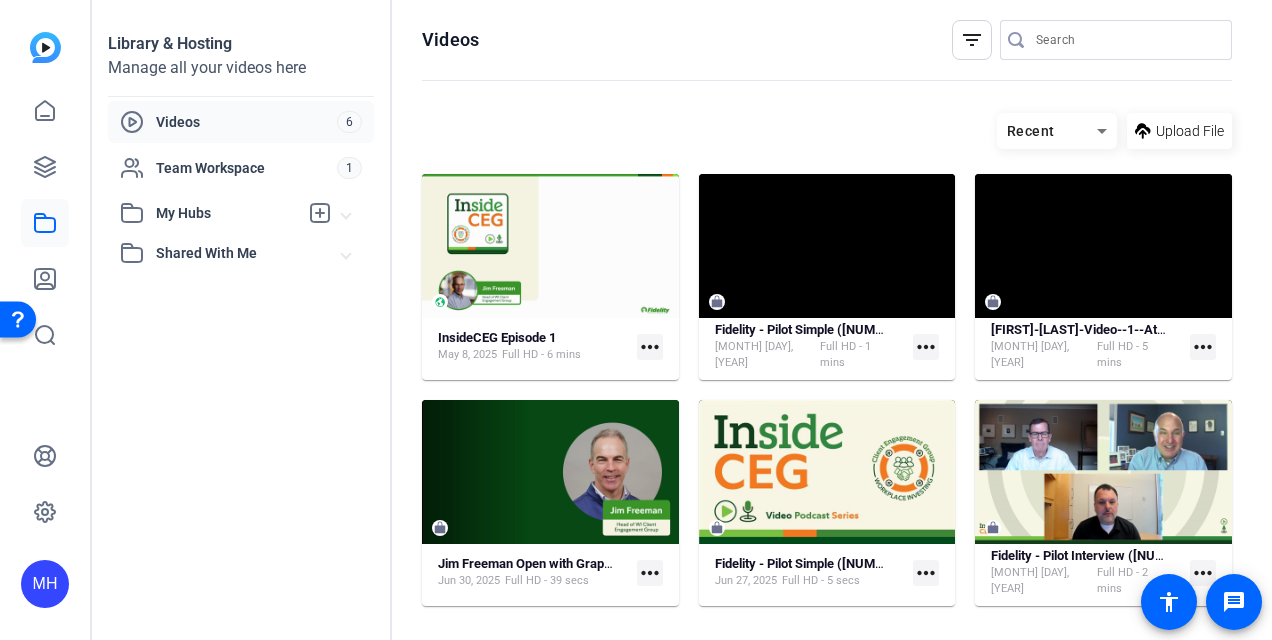 click on "more_horiz" 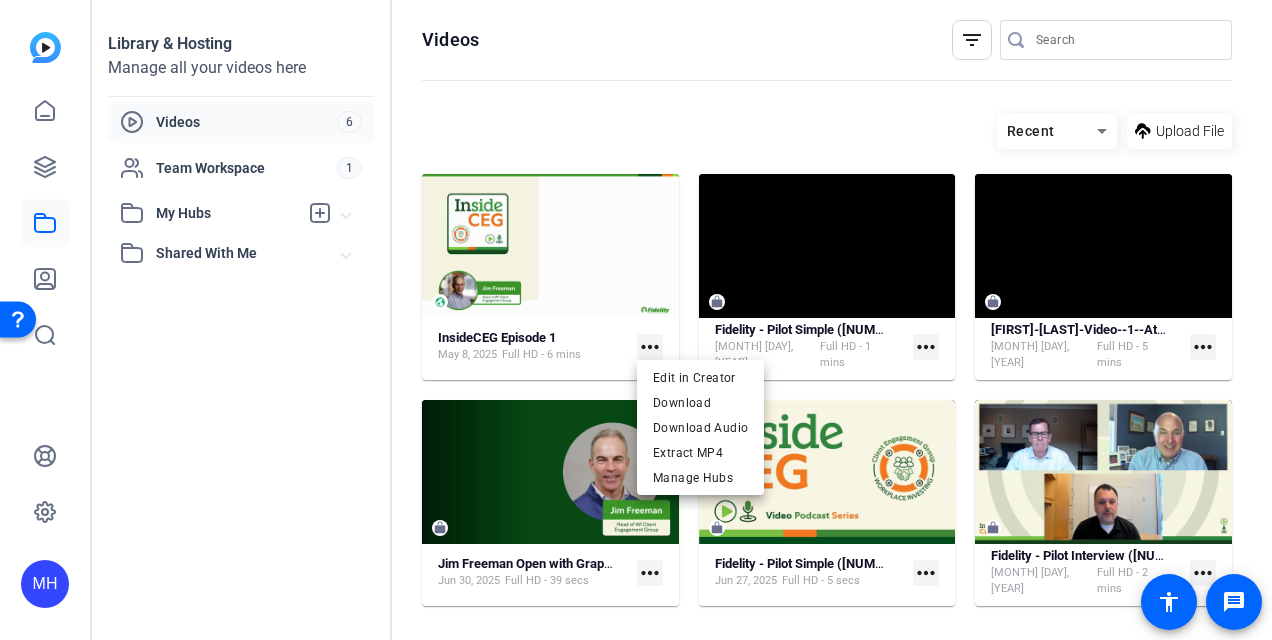 click at bounding box center [636, 320] 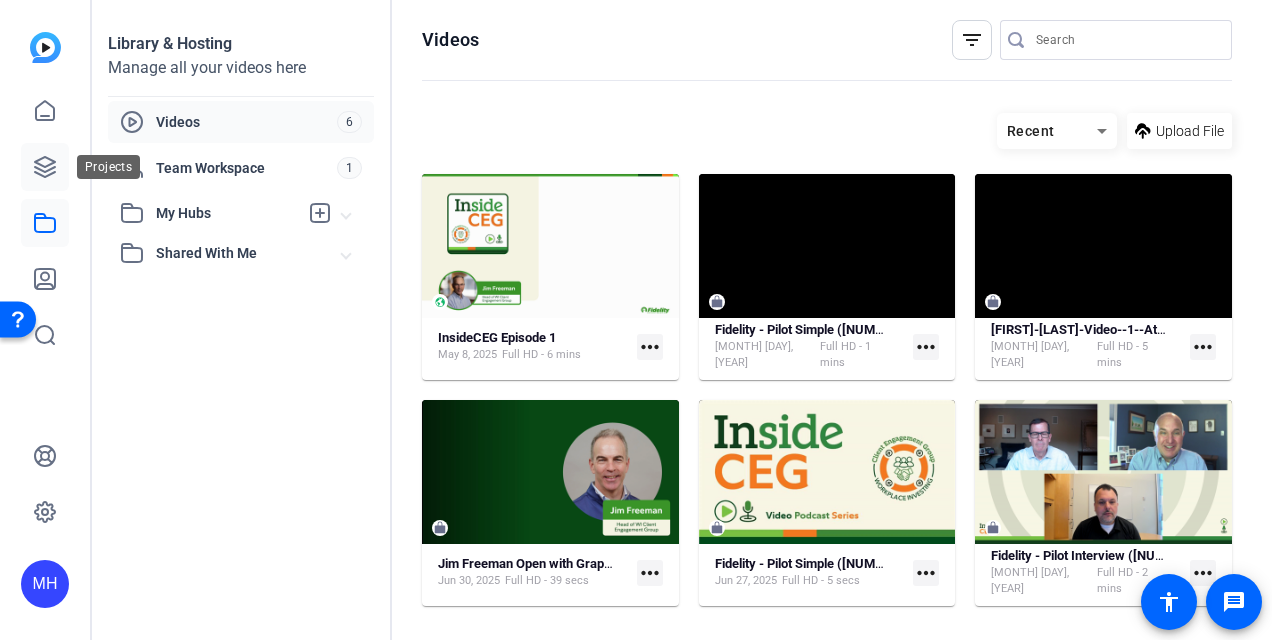 click 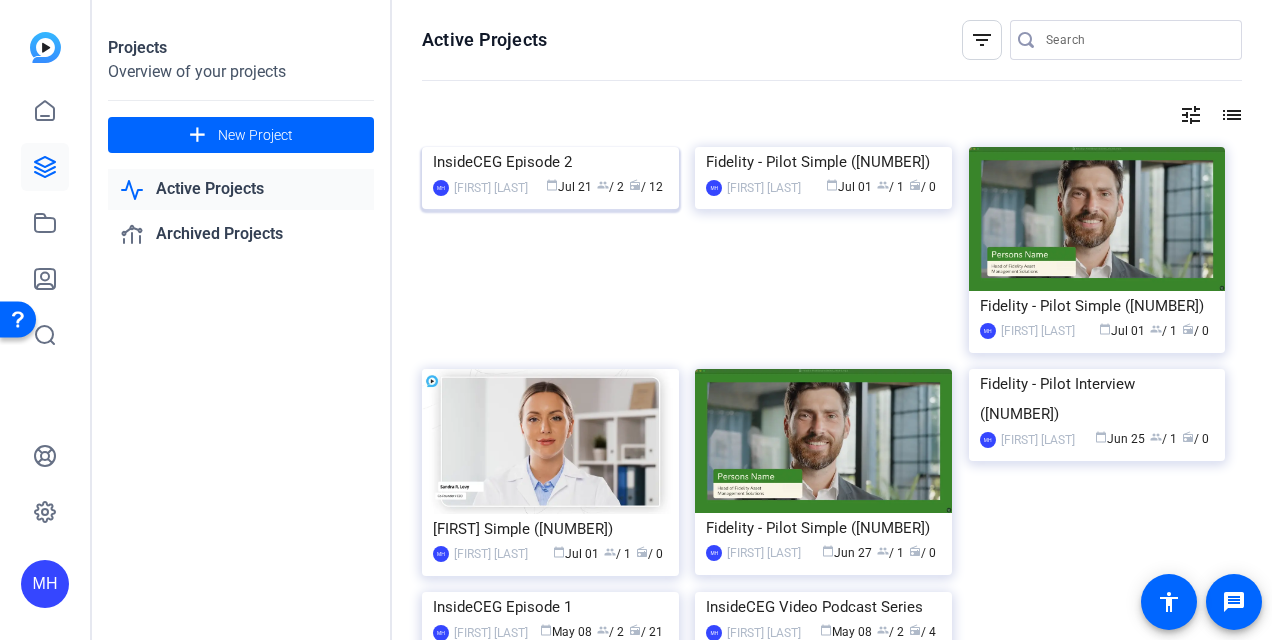 click on "InsideCEG Episode 2" 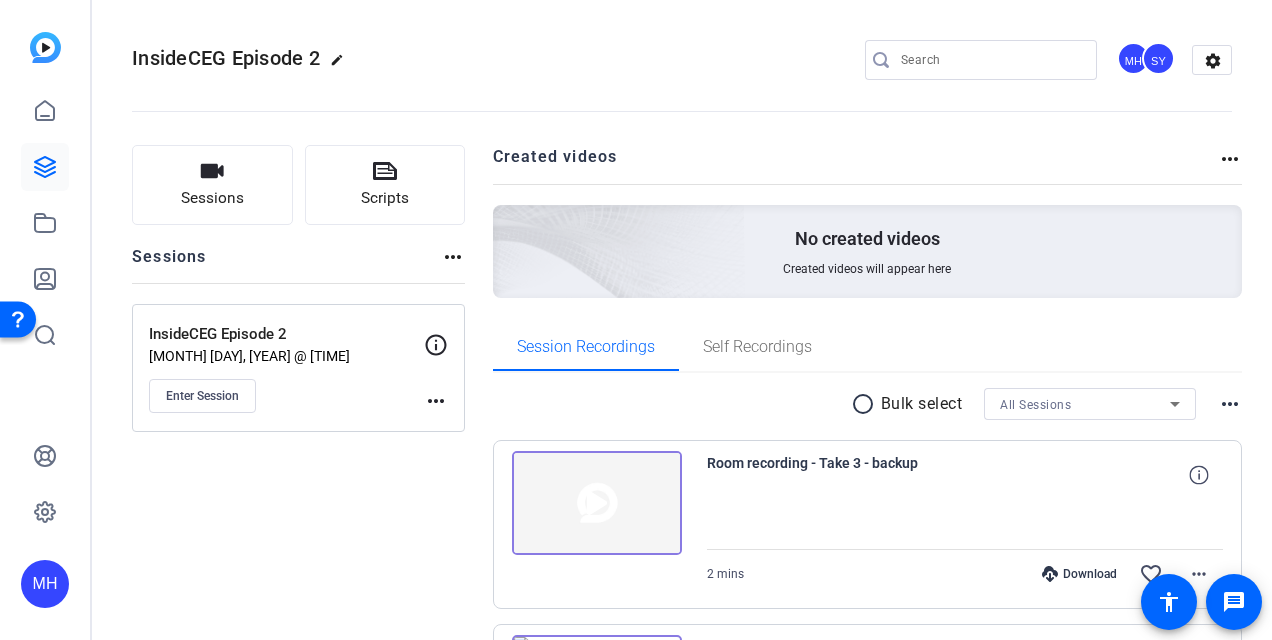 click on "No created videos Created videos will appear here" 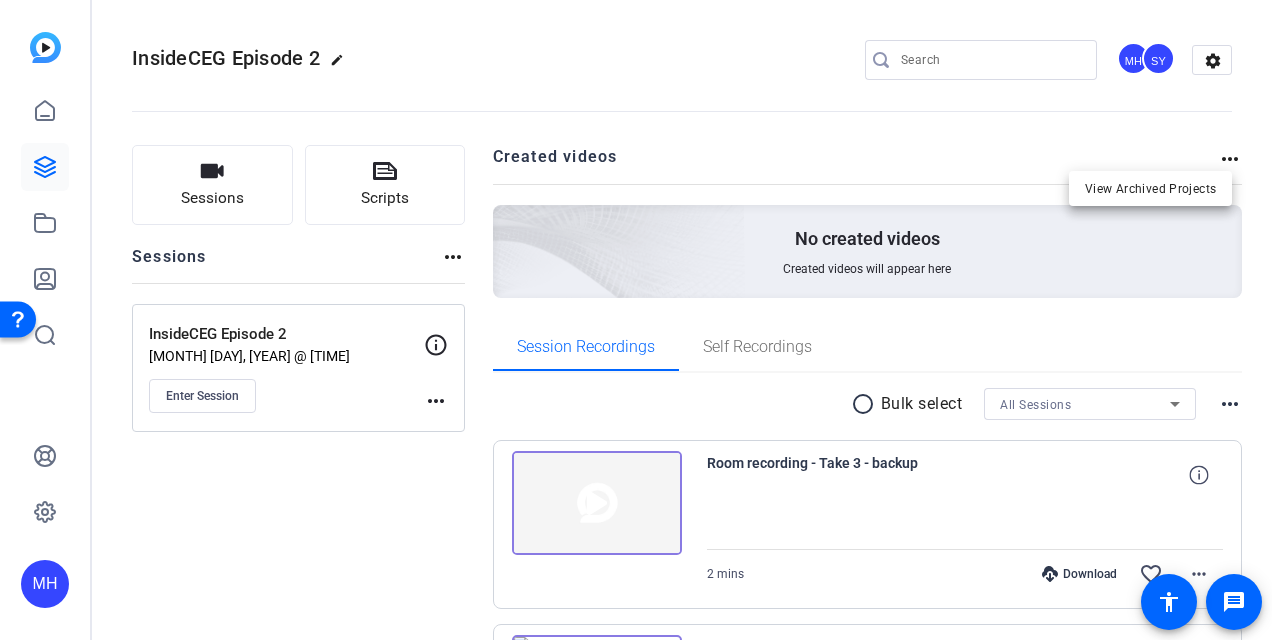 click at bounding box center [636, 320] 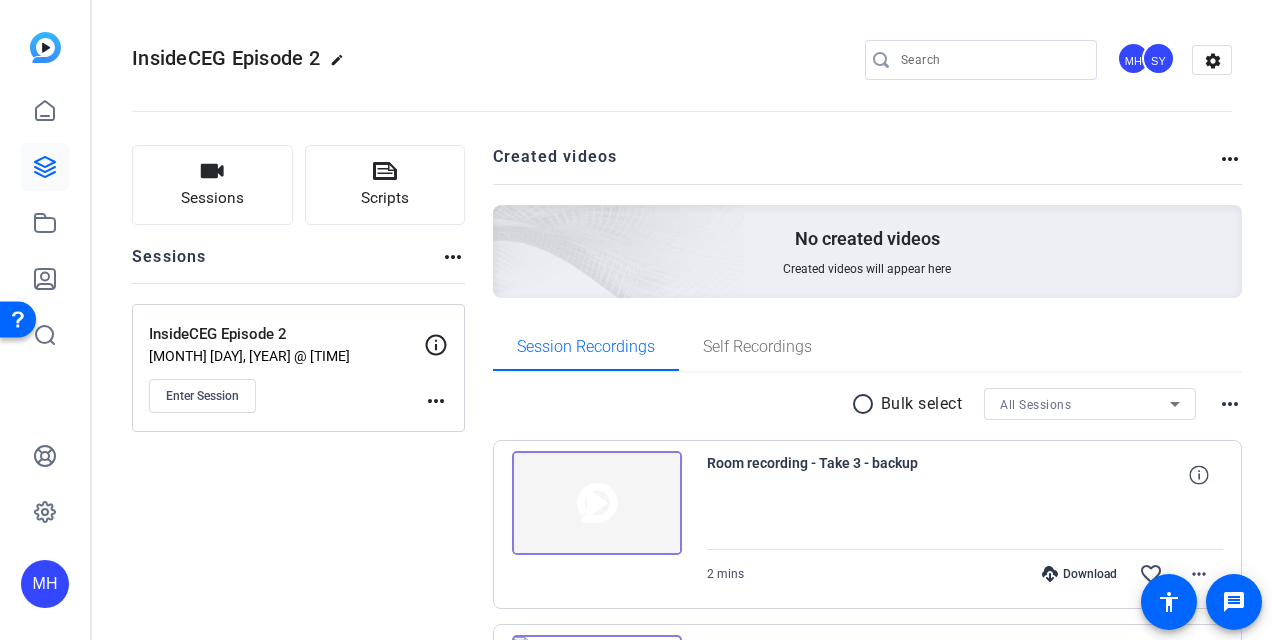 click on "[INITIALS]   [INITIALS]  settings" 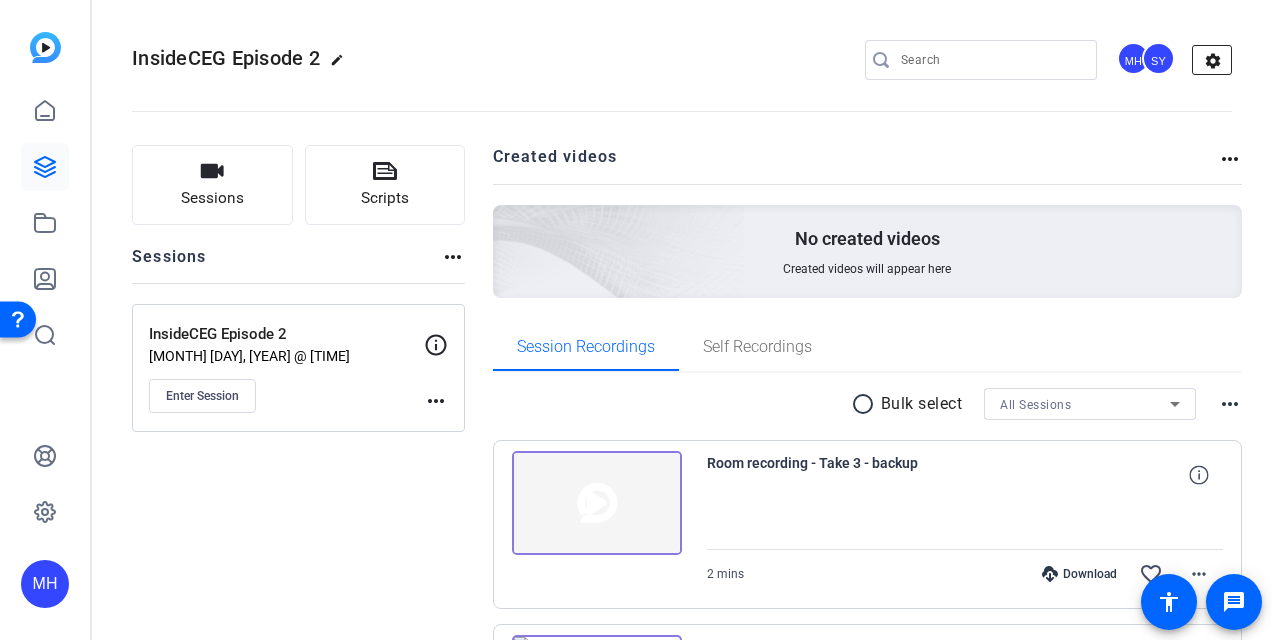 click on "settings" 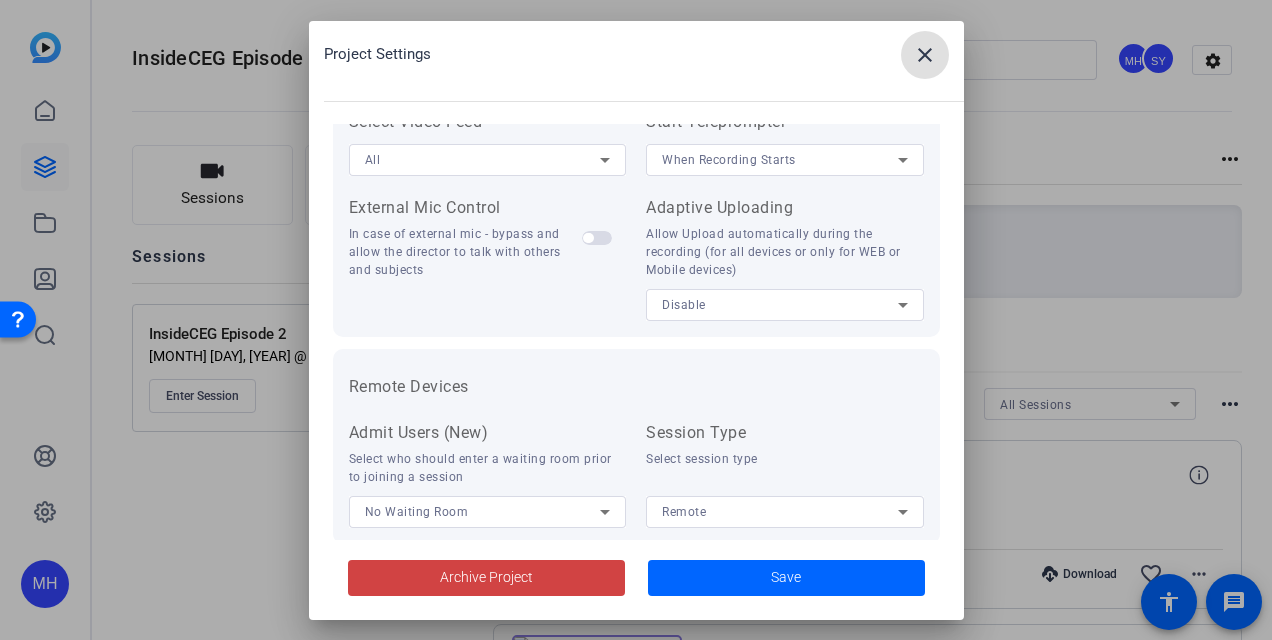 scroll, scrollTop: 497, scrollLeft: 0, axis: vertical 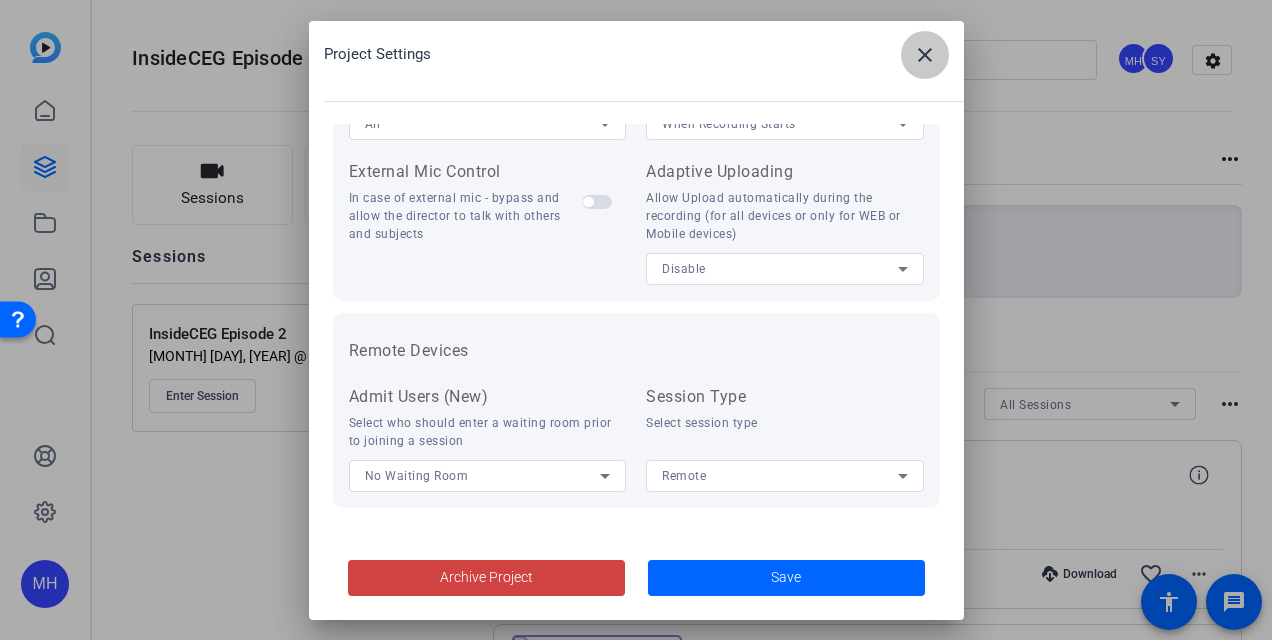 click on "close" at bounding box center (925, 55) 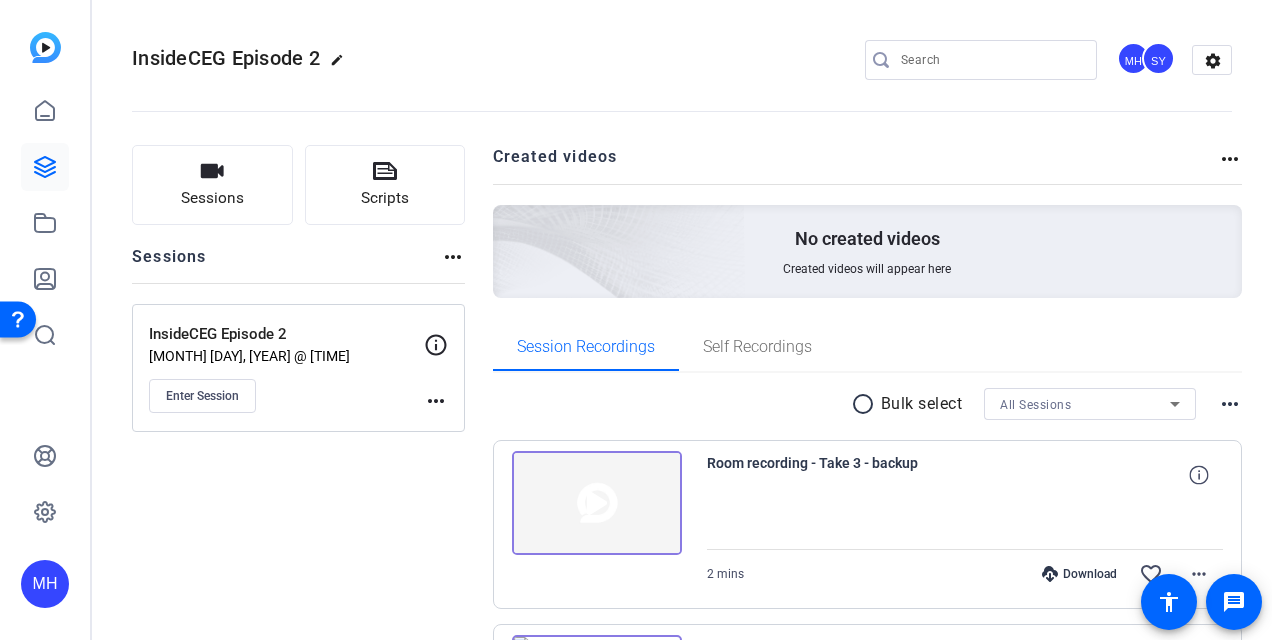 click on "more_horiz" 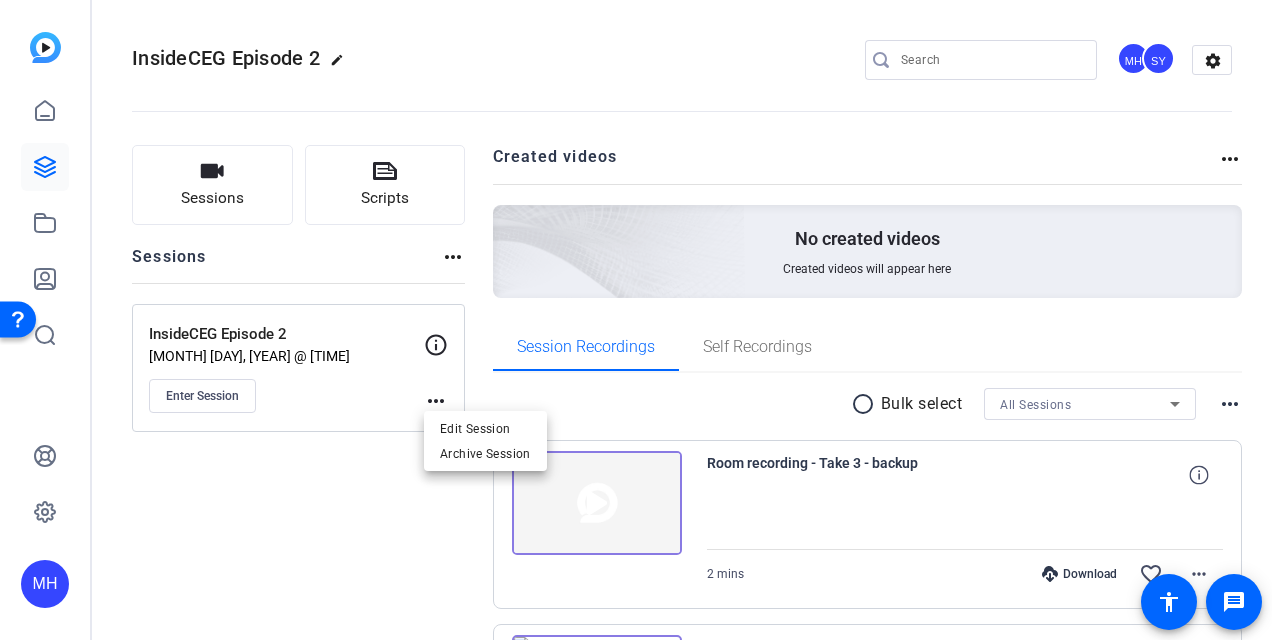 click at bounding box center (636, 320) 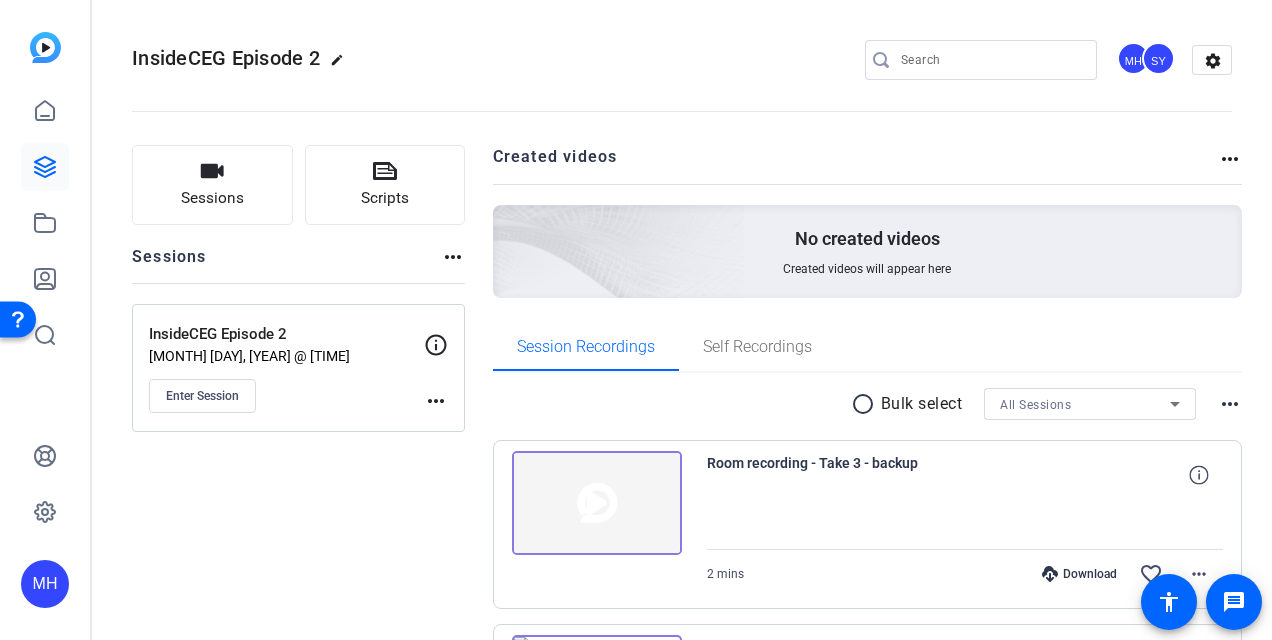 click on "more_horiz" 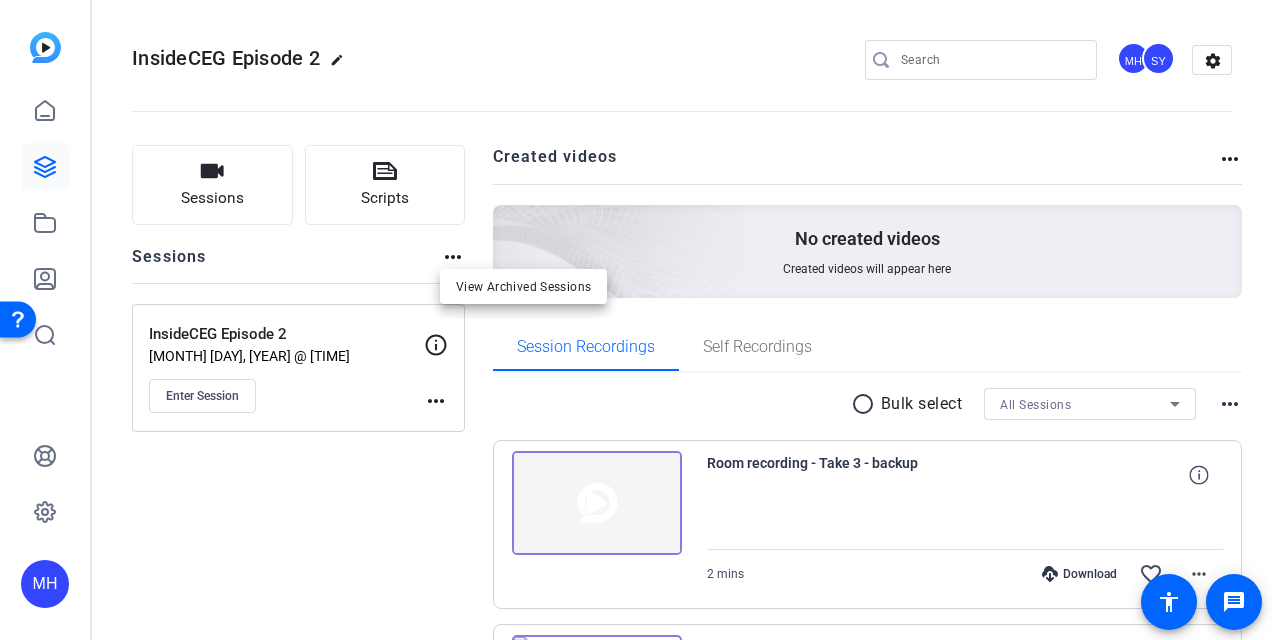 click at bounding box center (636, 320) 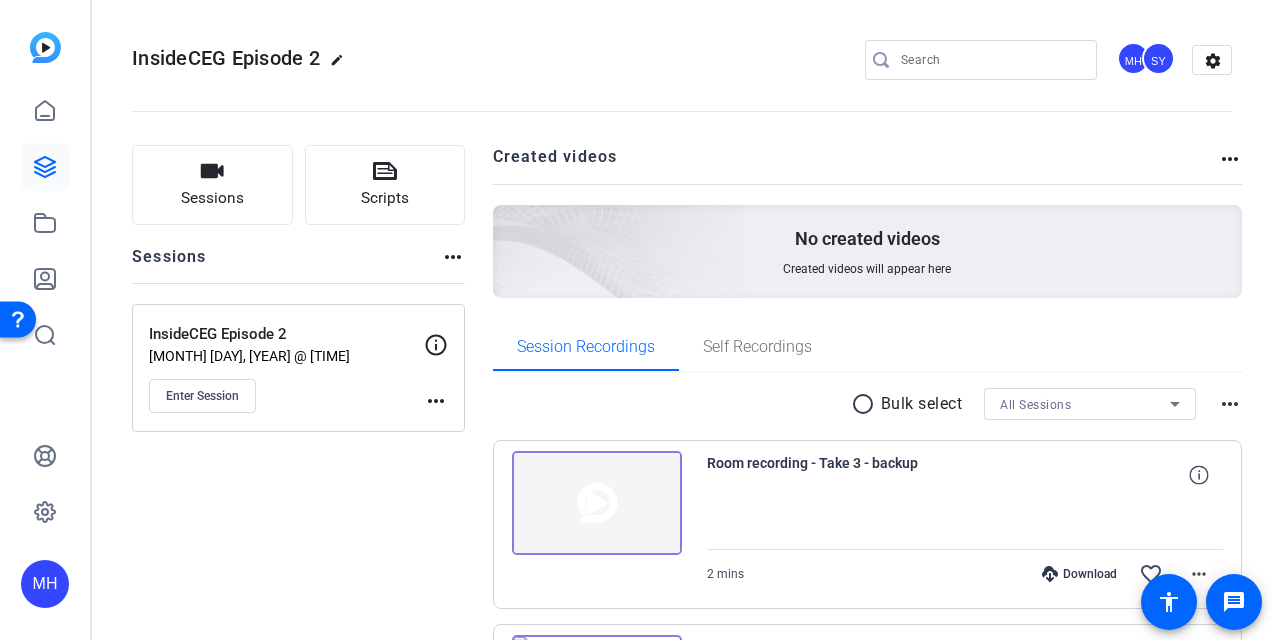 click on "No created videos Created videos will appear here" 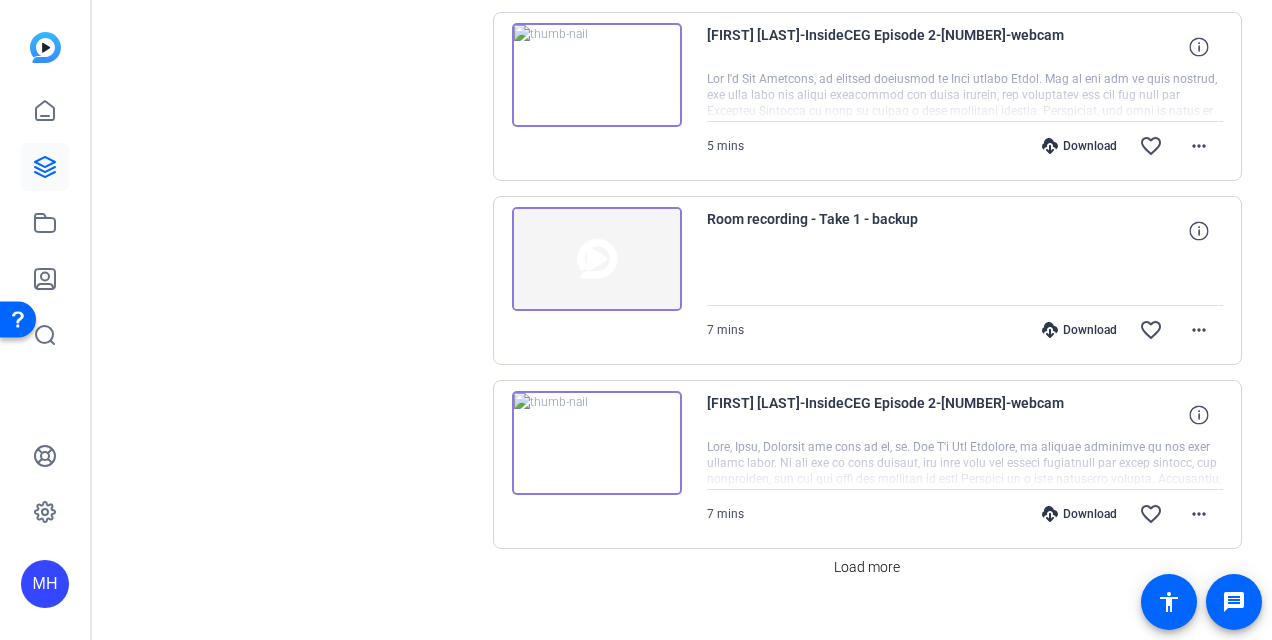 scroll, scrollTop: 1740, scrollLeft: 0, axis: vertical 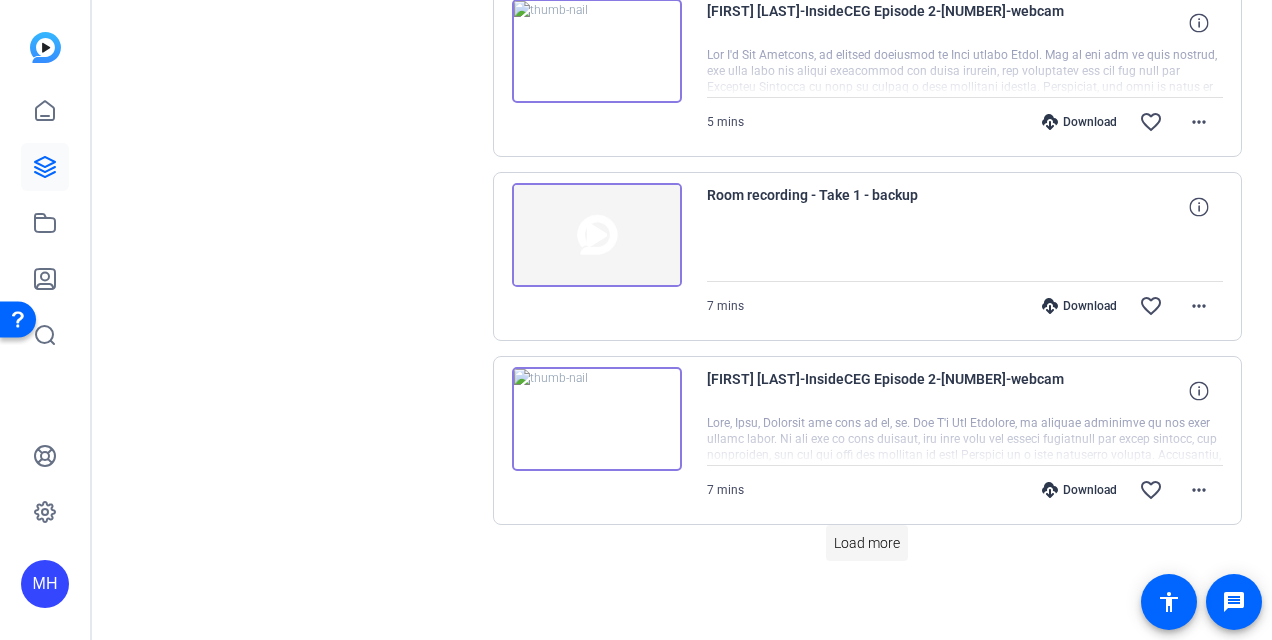 click on "Load more" at bounding box center (867, 543) 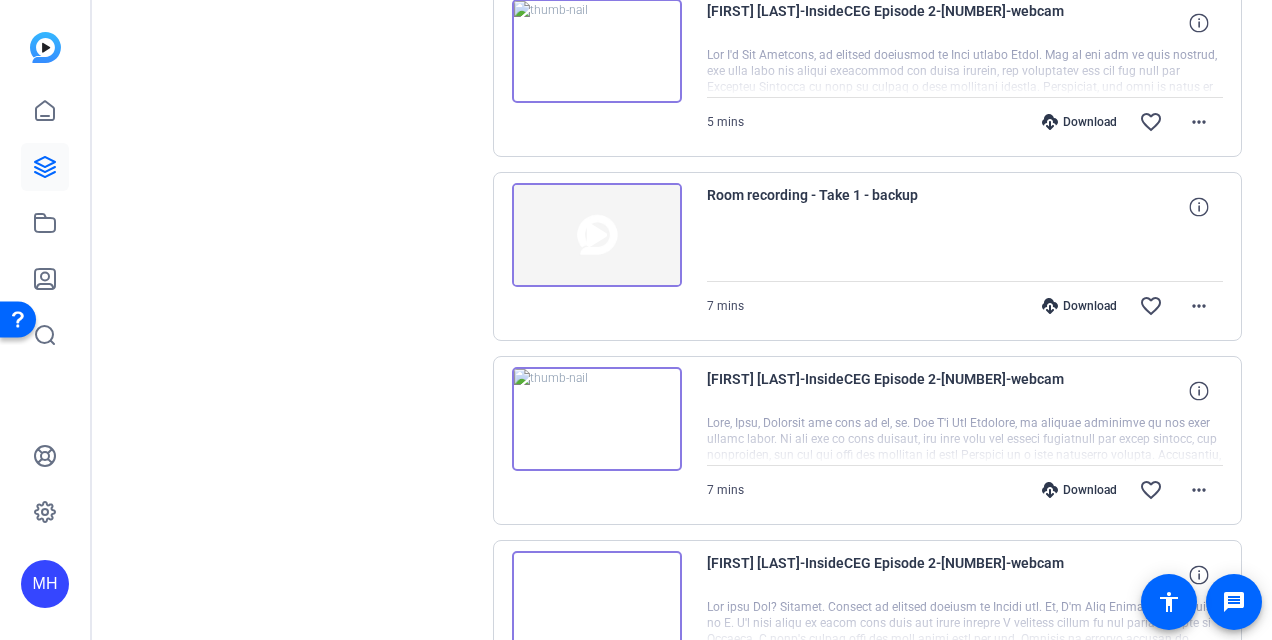 scroll, scrollTop: 2070, scrollLeft: 0, axis: vertical 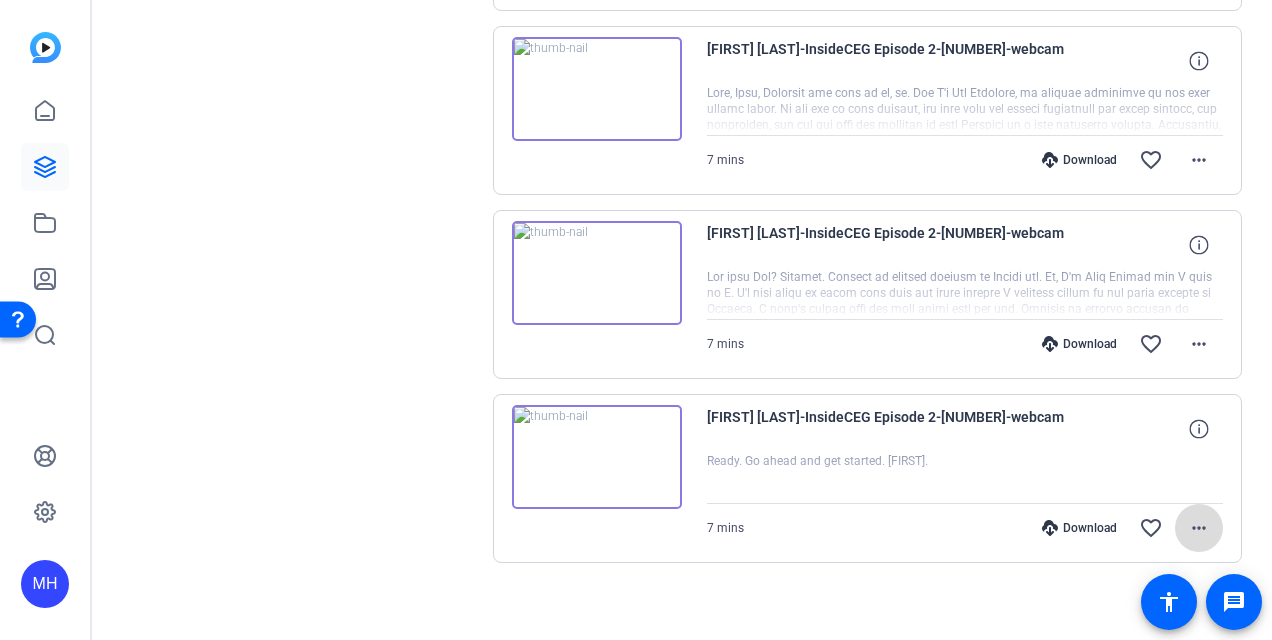 click on "more_horiz" at bounding box center (1199, 528) 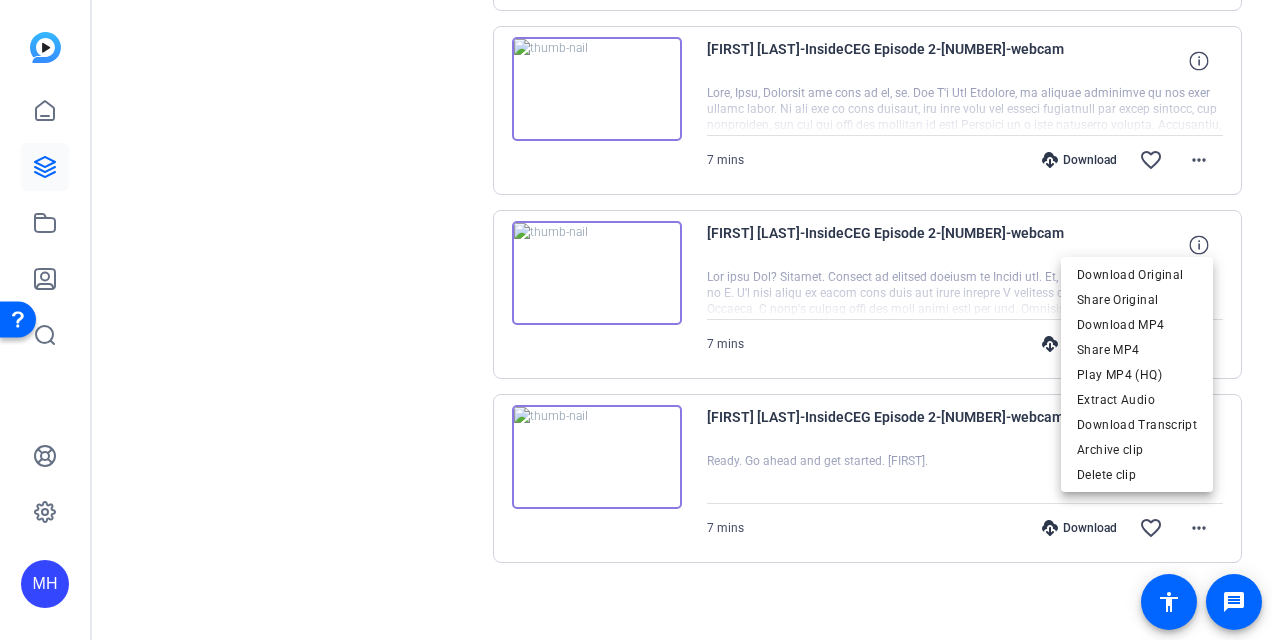 click at bounding box center (636, 320) 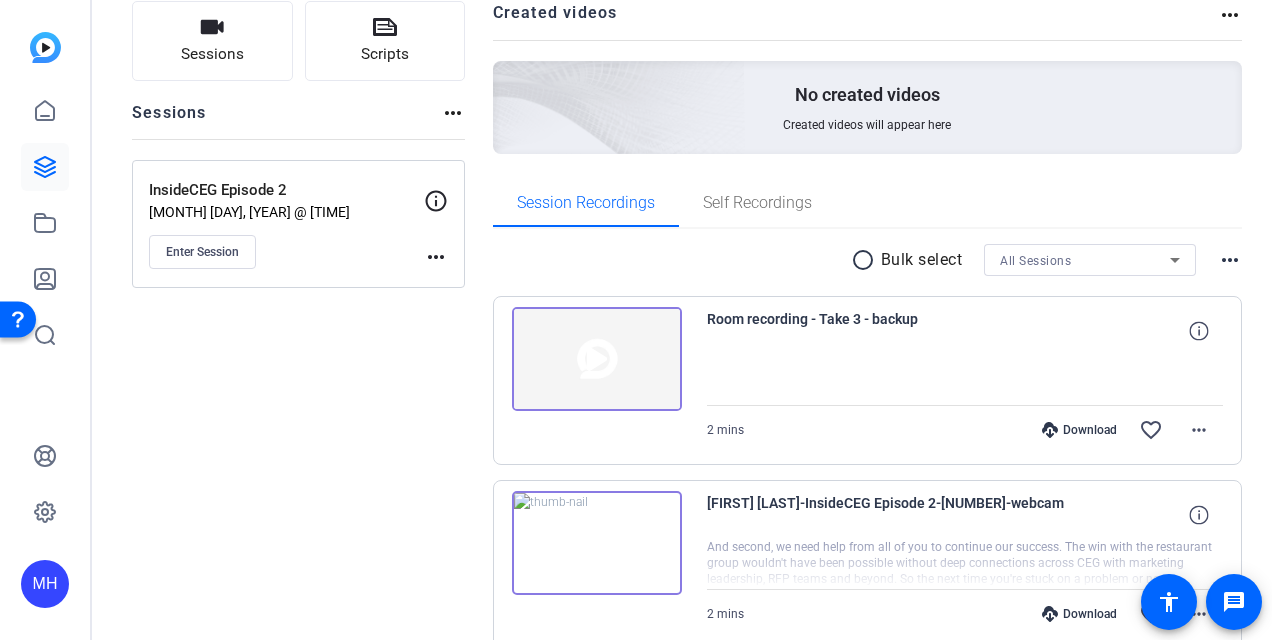 scroll, scrollTop: 60, scrollLeft: 0, axis: vertical 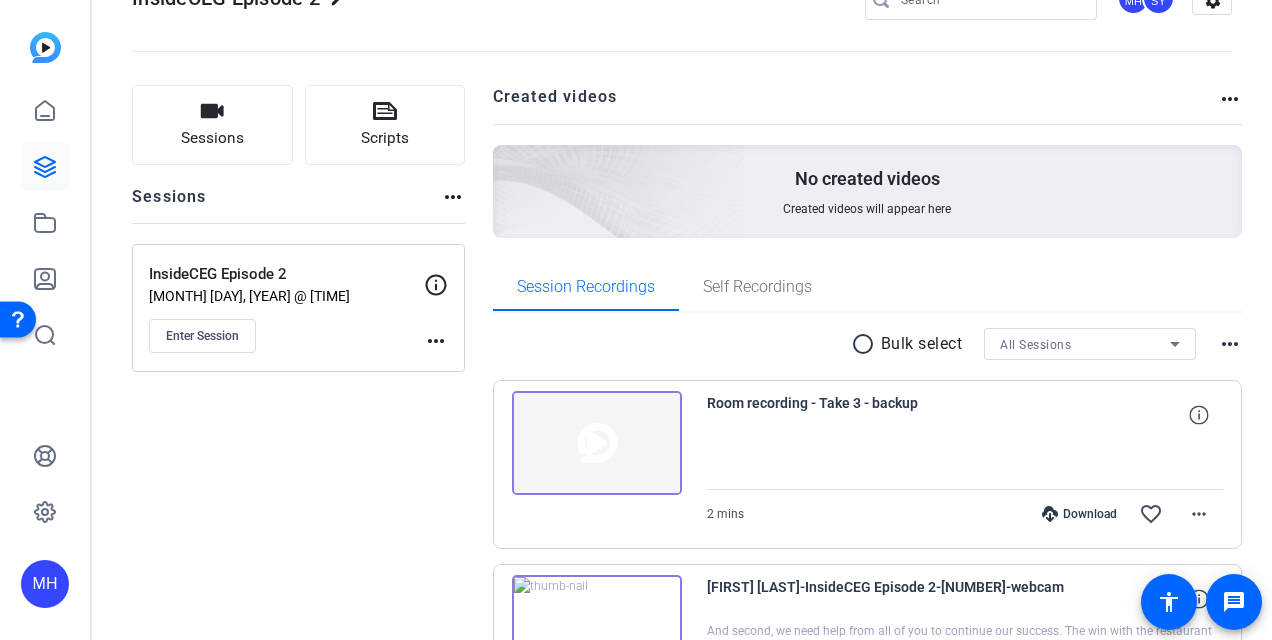 click on "more_horiz" at bounding box center (1230, 344) 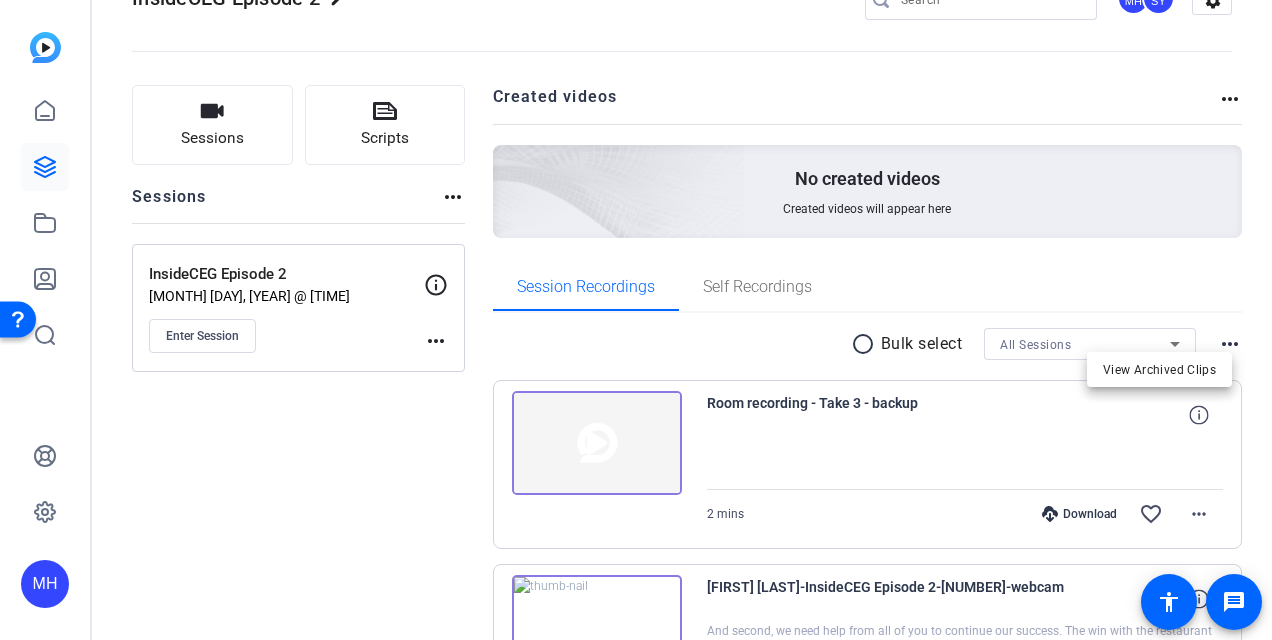 click at bounding box center [636, 320] 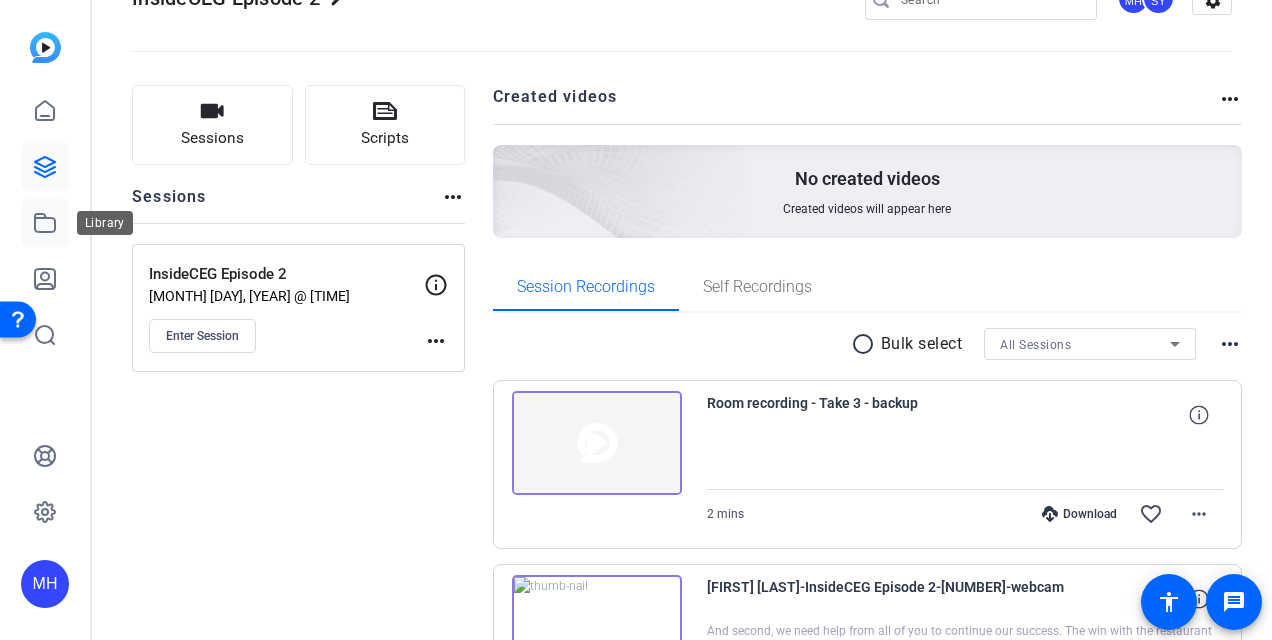 click 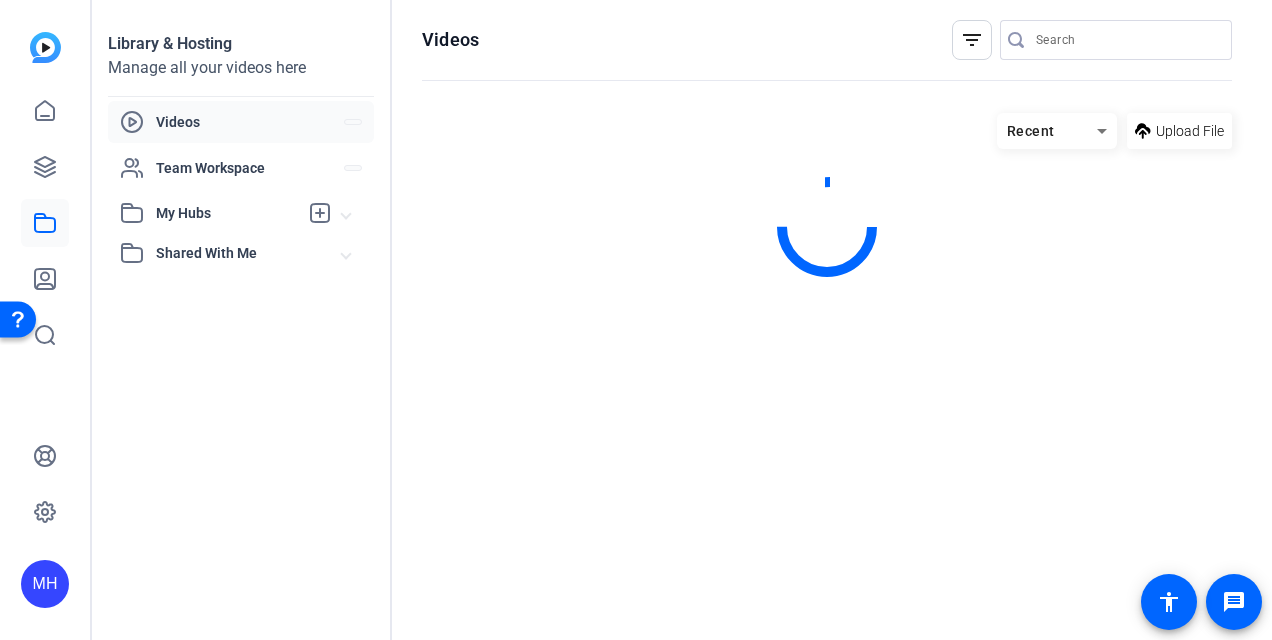 scroll, scrollTop: 0, scrollLeft: 0, axis: both 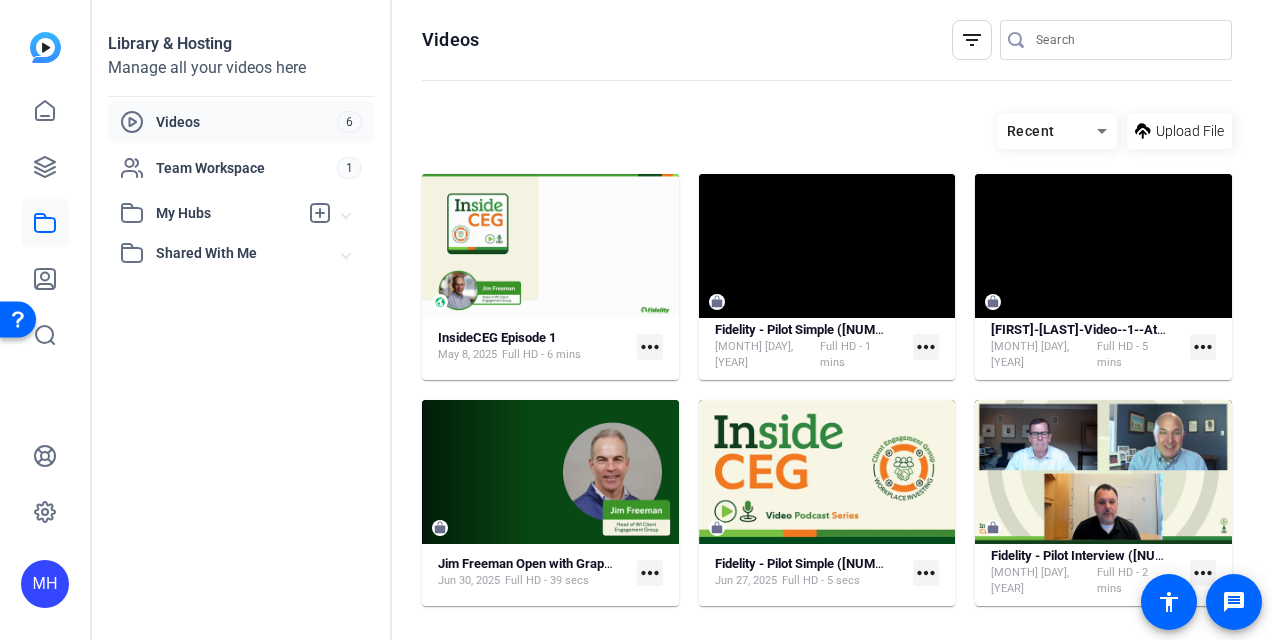 click on "more_horiz" 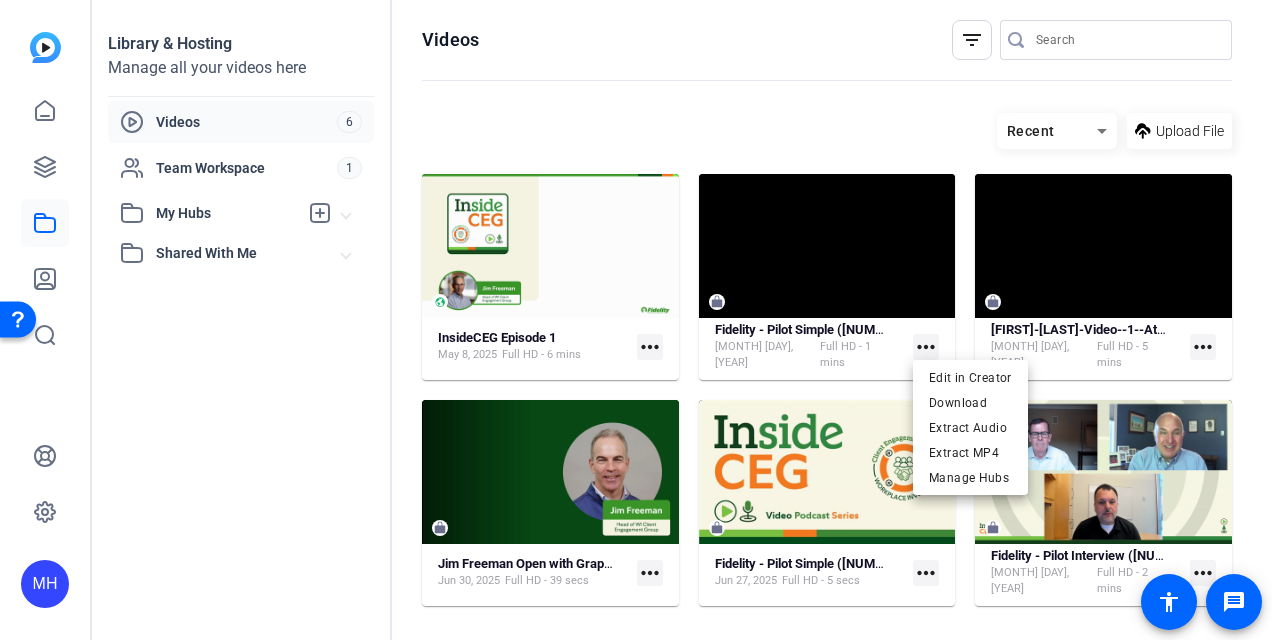 click at bounding box center [636, 320] 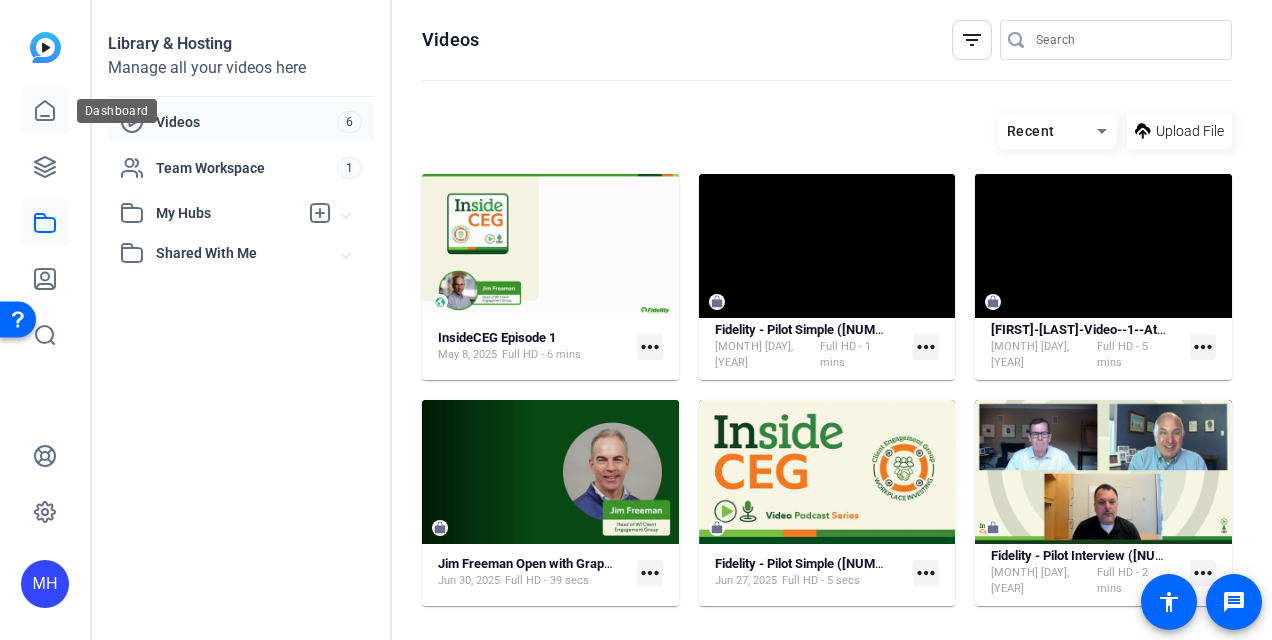 click 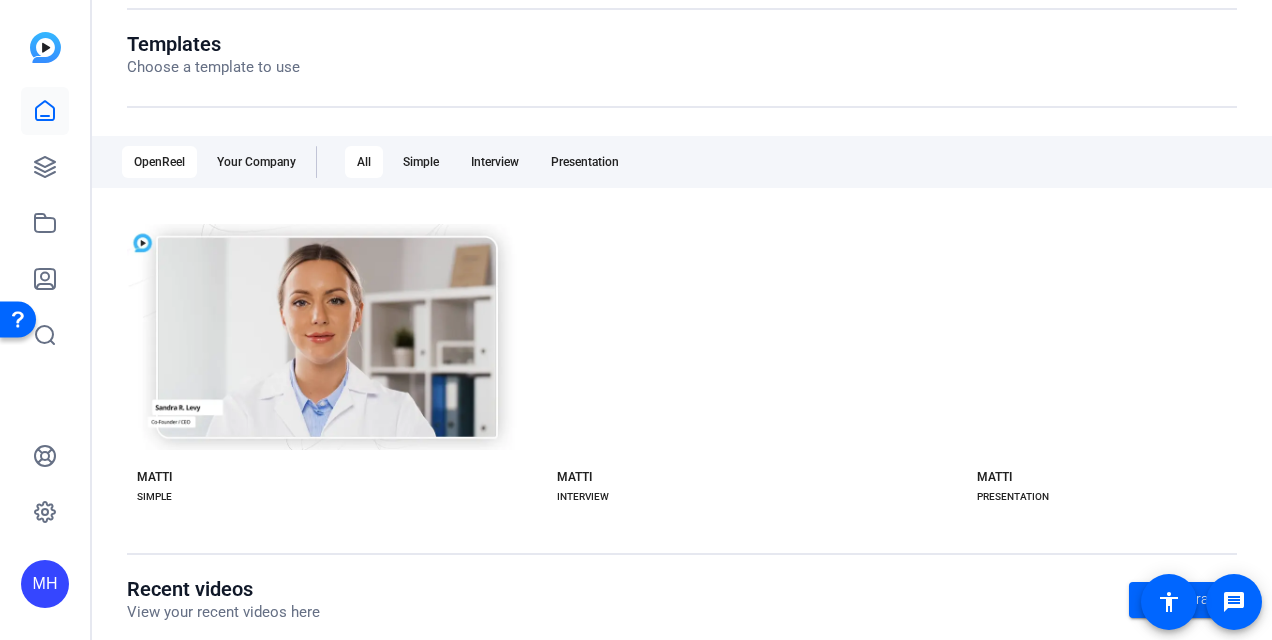 scroll, scrollTop: 210, scrollLeft: 0, axis: vertical 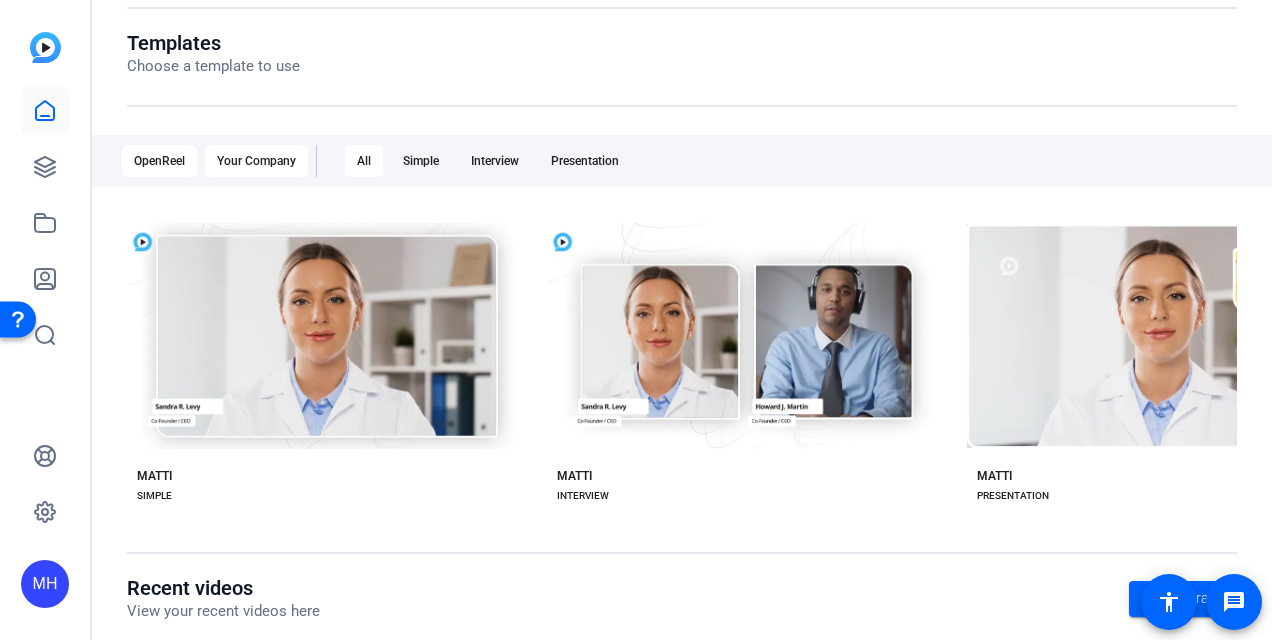 click on "Your Company" 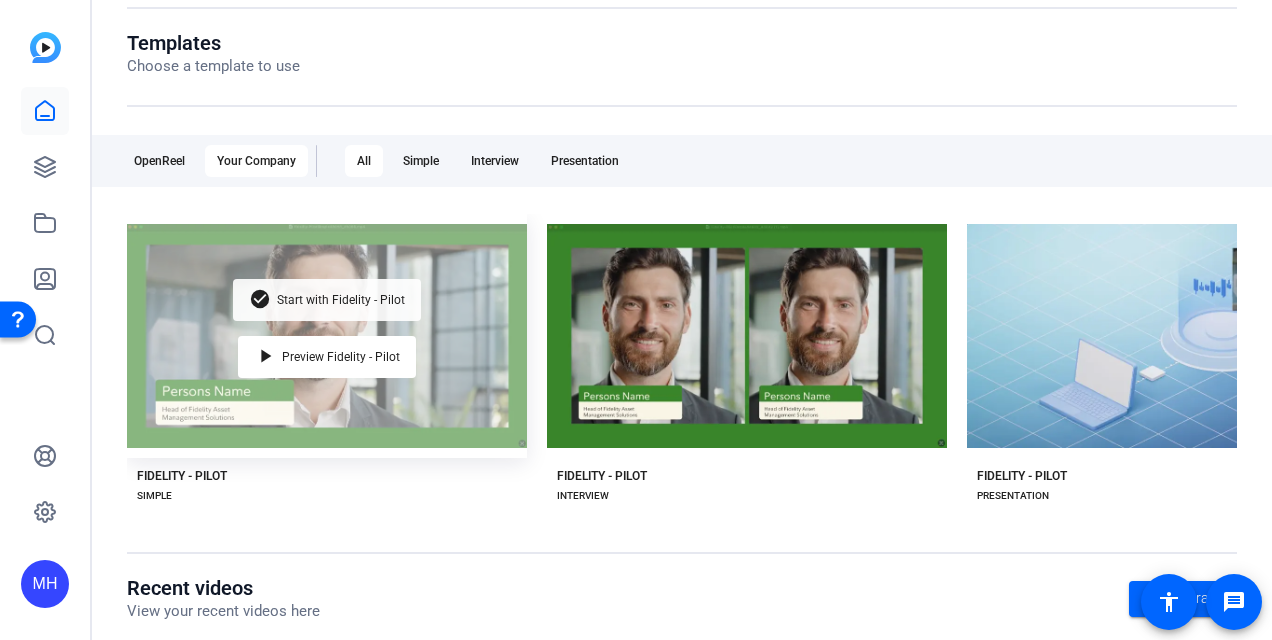 click on "Start with Fidelity - Pilot" 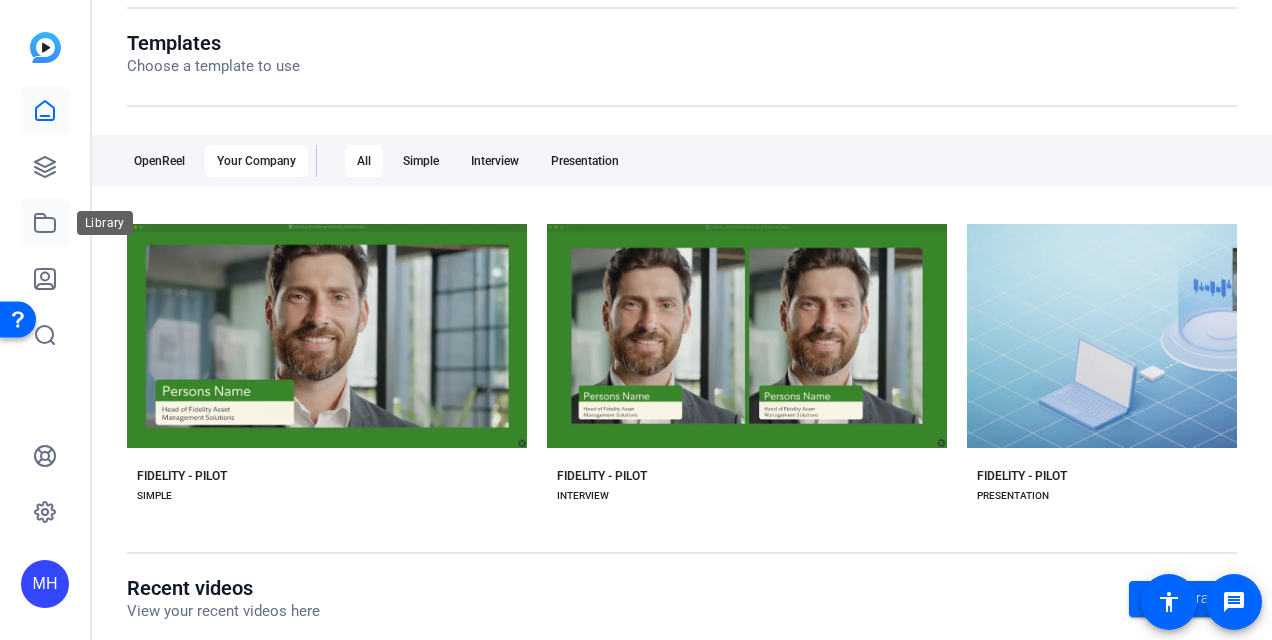 click 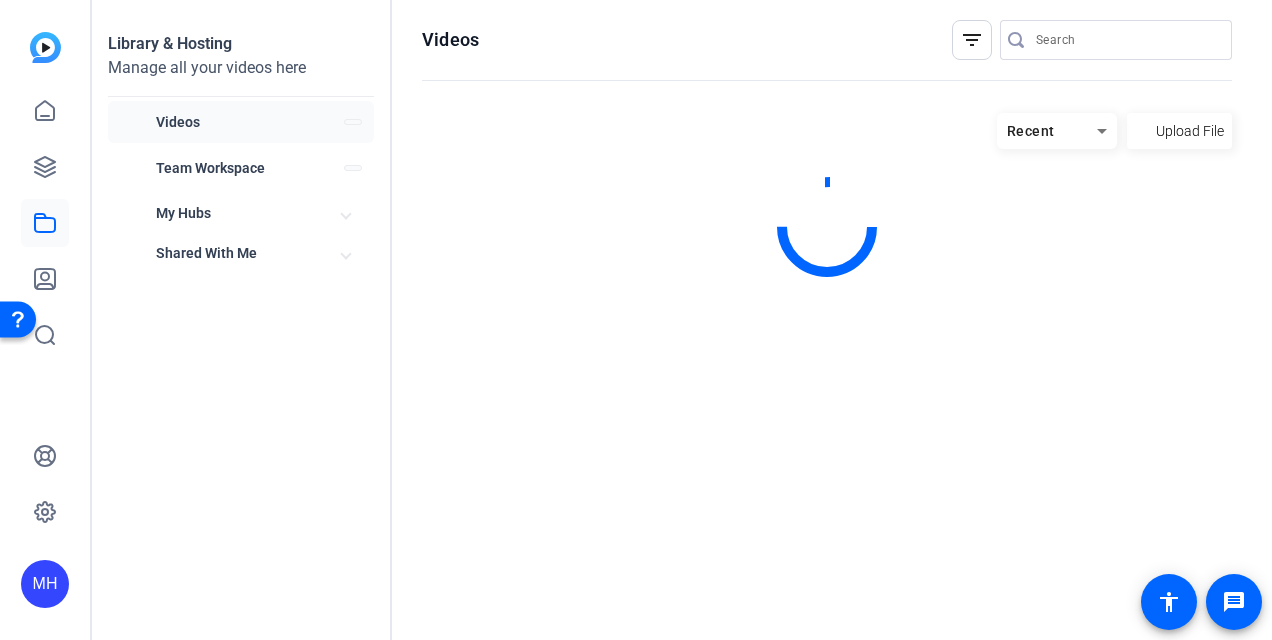 scroll, scrollTop: 0, scrollLeft: 0, axis: both 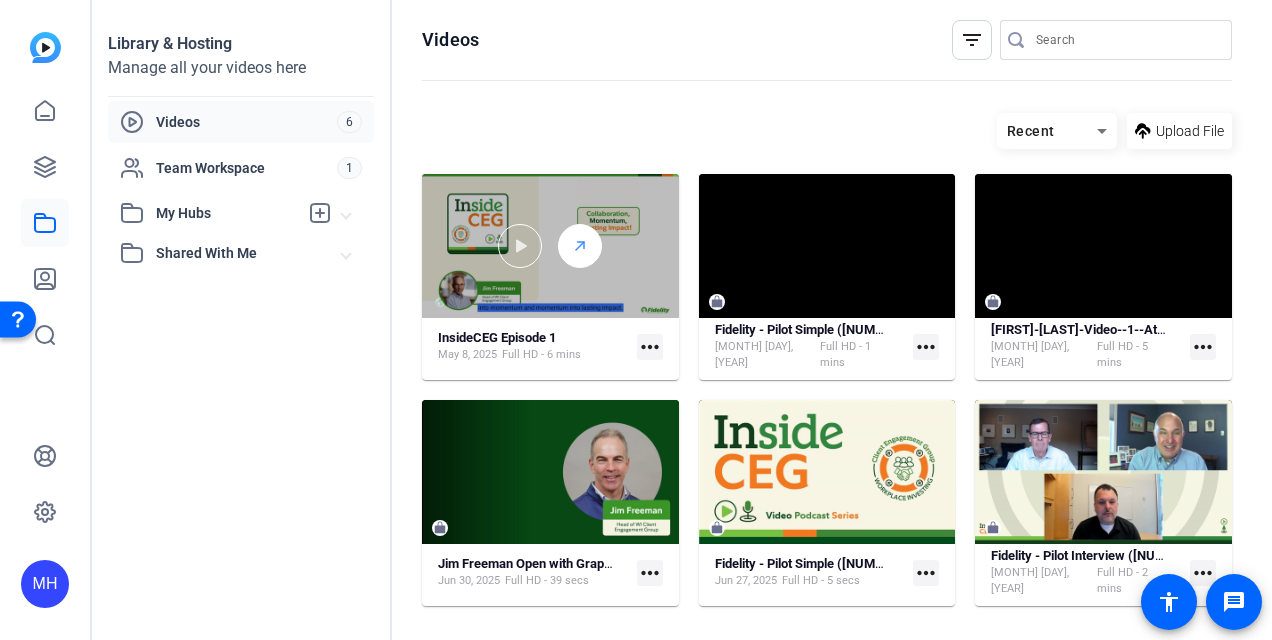 click 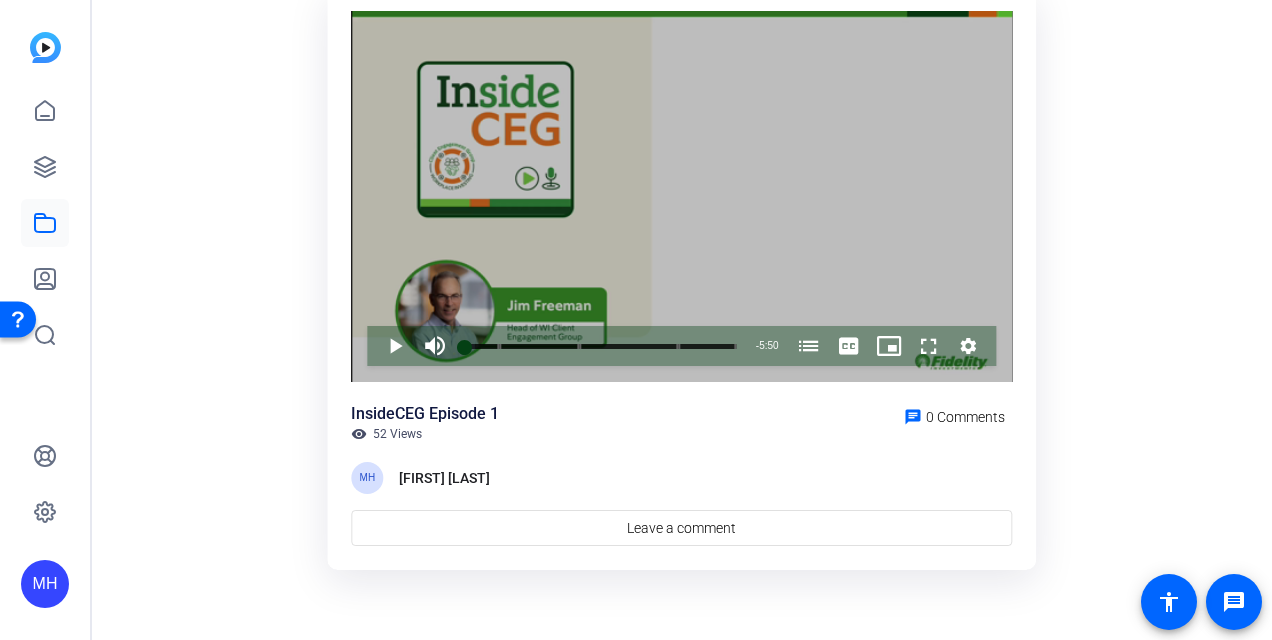 scroll, scrollTop: 154, scrollLeft: 0, axis: vertical 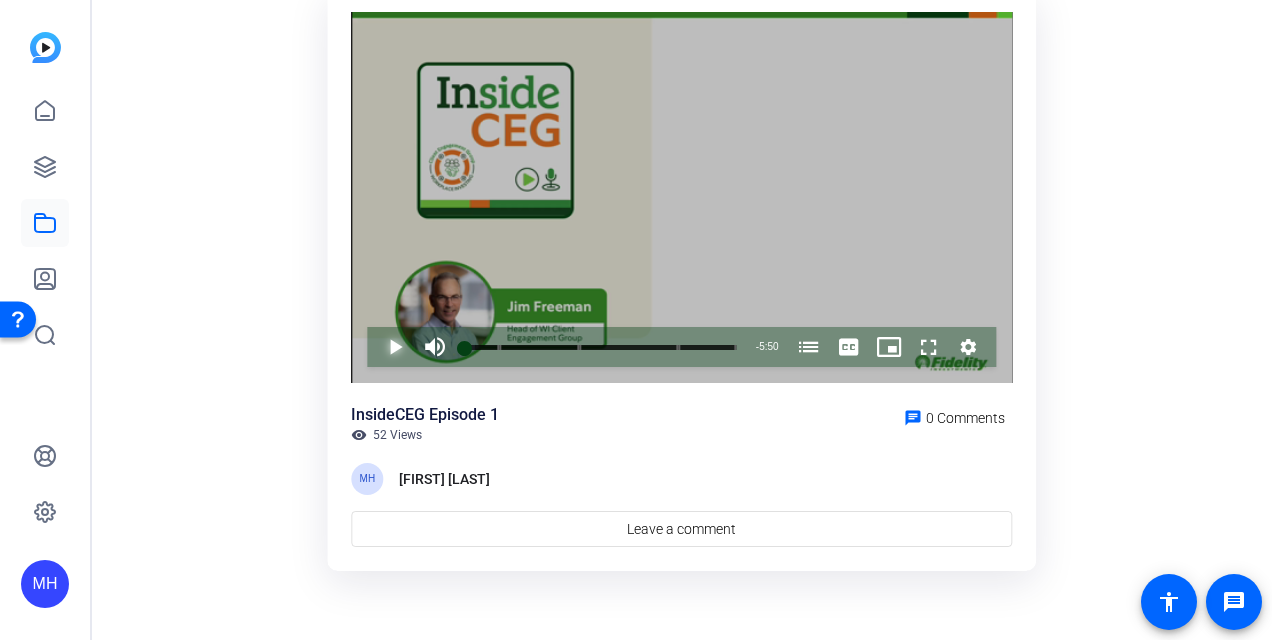 click at bounding box center (375, 347) 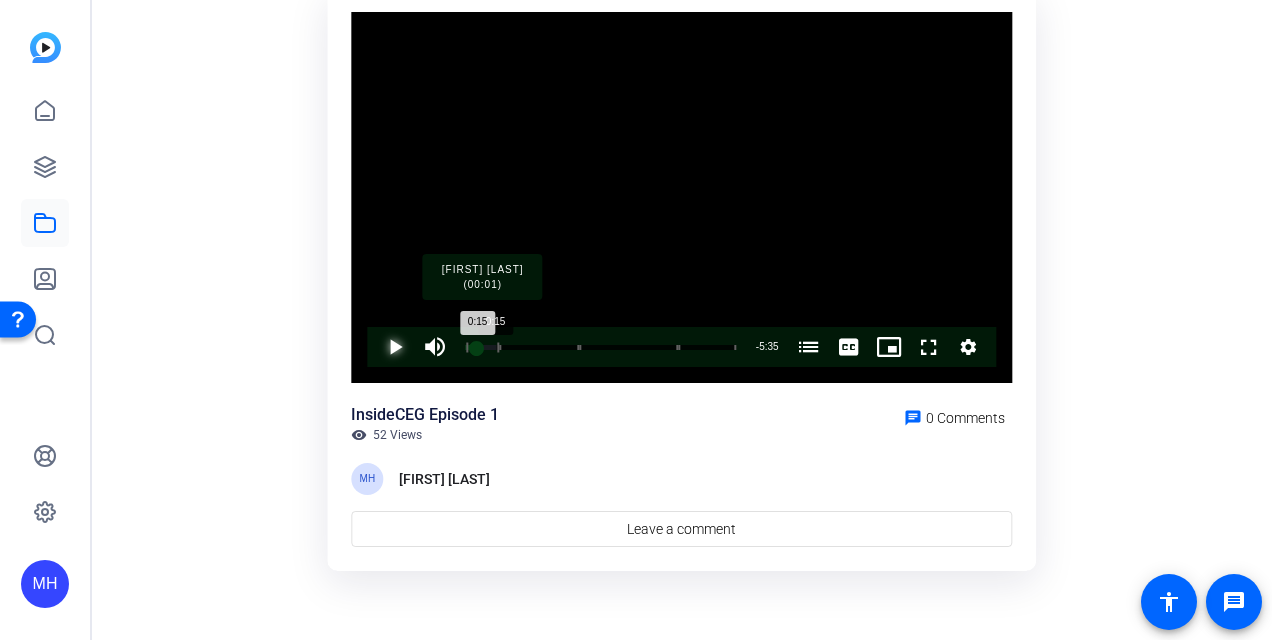 click on "Loaded :  11.41% 0:15 0:15 Jim Freeman (00:01) Inside CEG: WIM and Fidelity (00:44) The Flywheel of Workplace Outlook (02:28) CEG Live: Cross CEG Communication (04:36)" at bounding box center (600, 347) 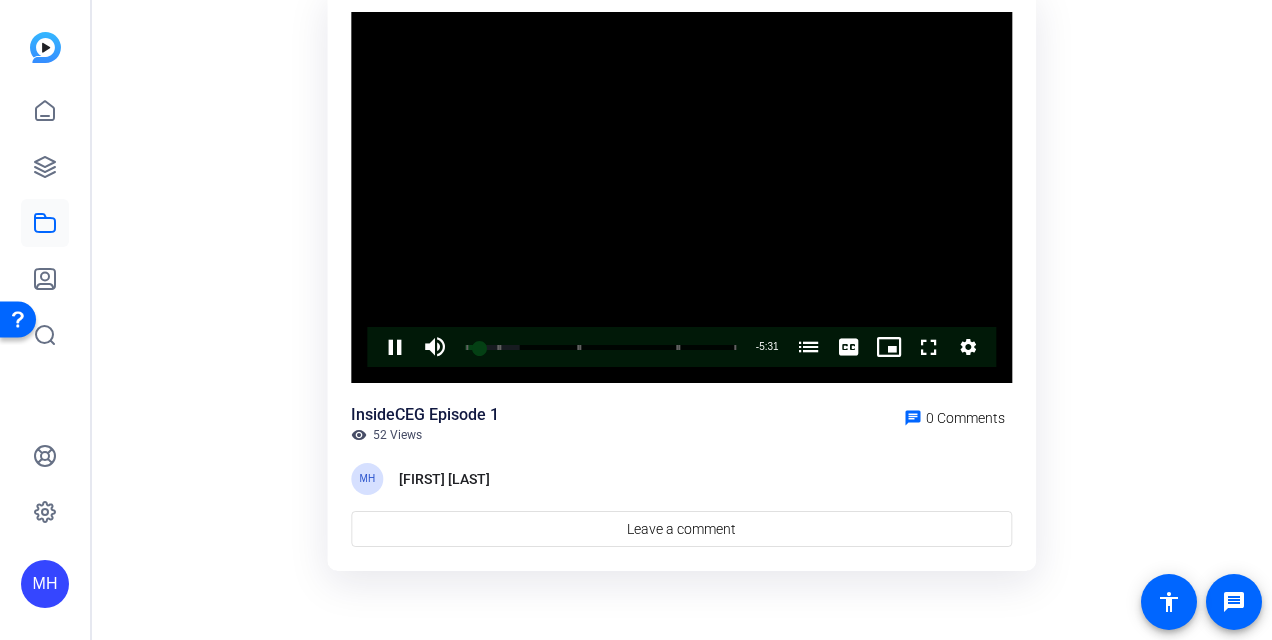 click on "Video Player is loading. Play Video Pause Mute Current Time  0:19 / Duration  5:50 Loaded :  20.09% 0:20 0:19 Jim Freeman (00:01) Inside CEG: WIM and Fidelity (00:44) The Flywheel of Workplace Outlook (02:28) CEG Live: Cross CEG Communication (04:36) Stream Type  LIVE Seek to live, currently behind live LIVE Remaining Time  - 5:31   1x Playback Rate Chapters Chapters Jim Freeman (00:01) , selected Inside CEG: WIM and Fidelity (00:44) The Flywheel of Workplace Outlook (02:28) CEG Live: Cross CEG Communication (04:36) Descriptions descriptions off , selected Captions captions settings , opens captions settings dialog captions off , selected English  Captions Audio Track default , selected Picture-in-Picture Fullscreen This is a modal window. Beginning of dialog window. Escape will cancel and close the window. Text Color White Black Red Green Blue Yellow Magenta Cyan Transparency Opaque Semi-Transparent Background Color Black White Red Green Blue Yellow Magenta Cyan Transparency Opaque Semi-Transparent" 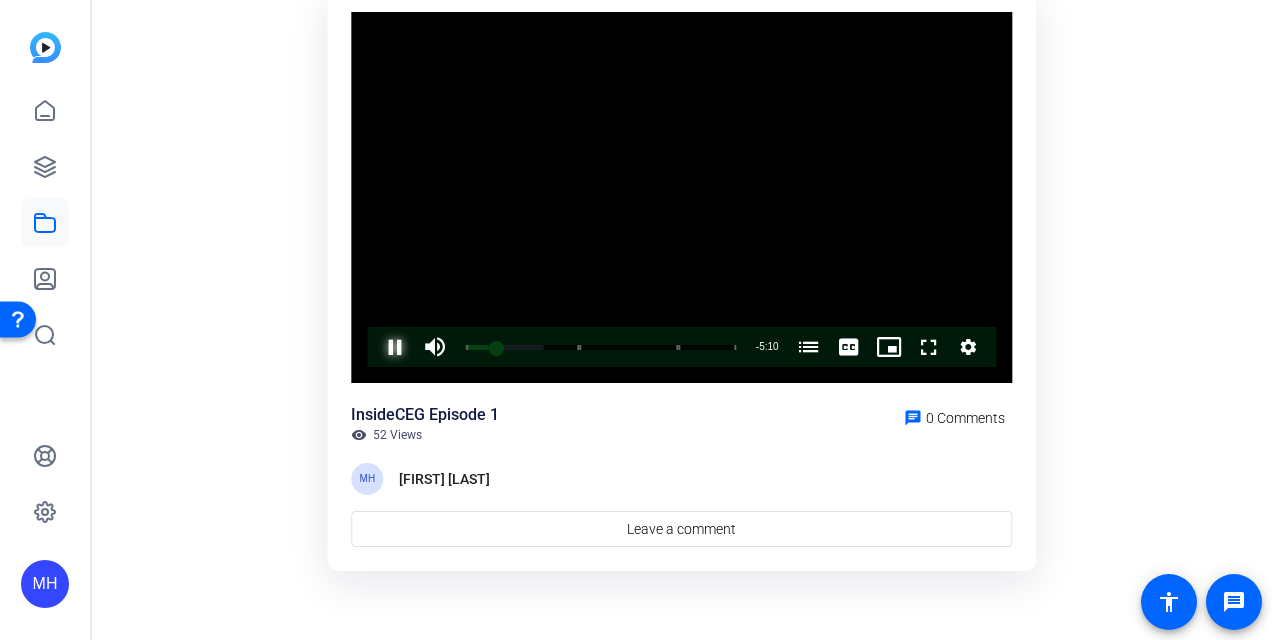 click at bounding box center (375, 347) 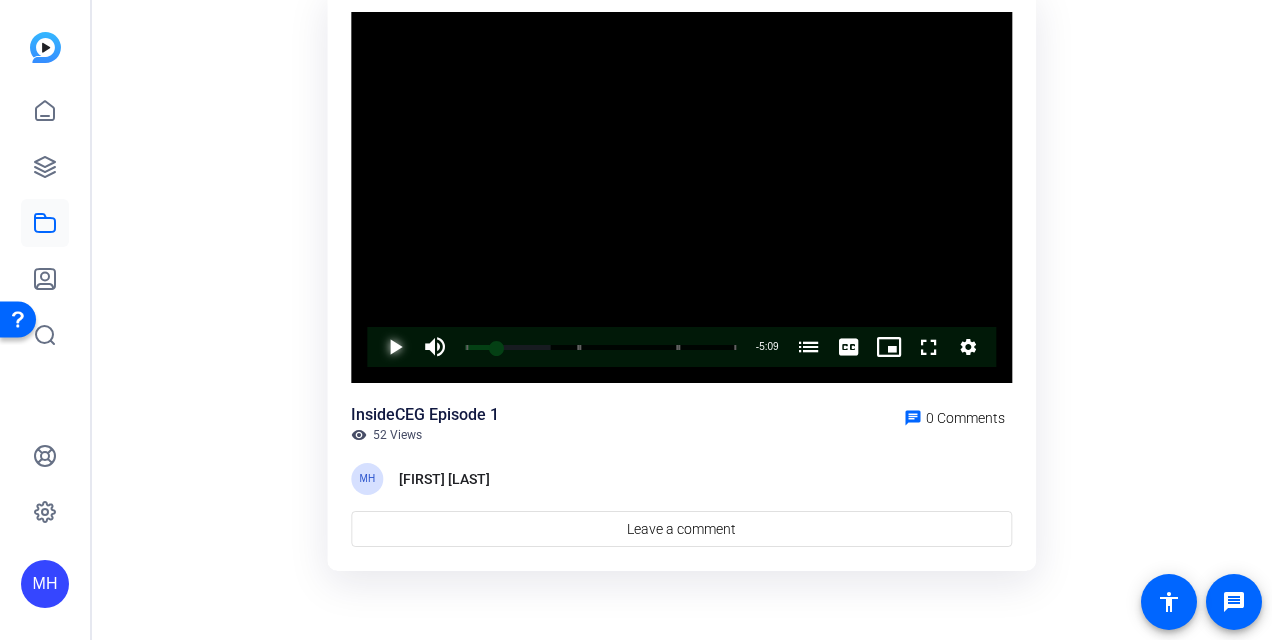 scroll, scrollTop: 0, scrollLeft: 0, axis: both 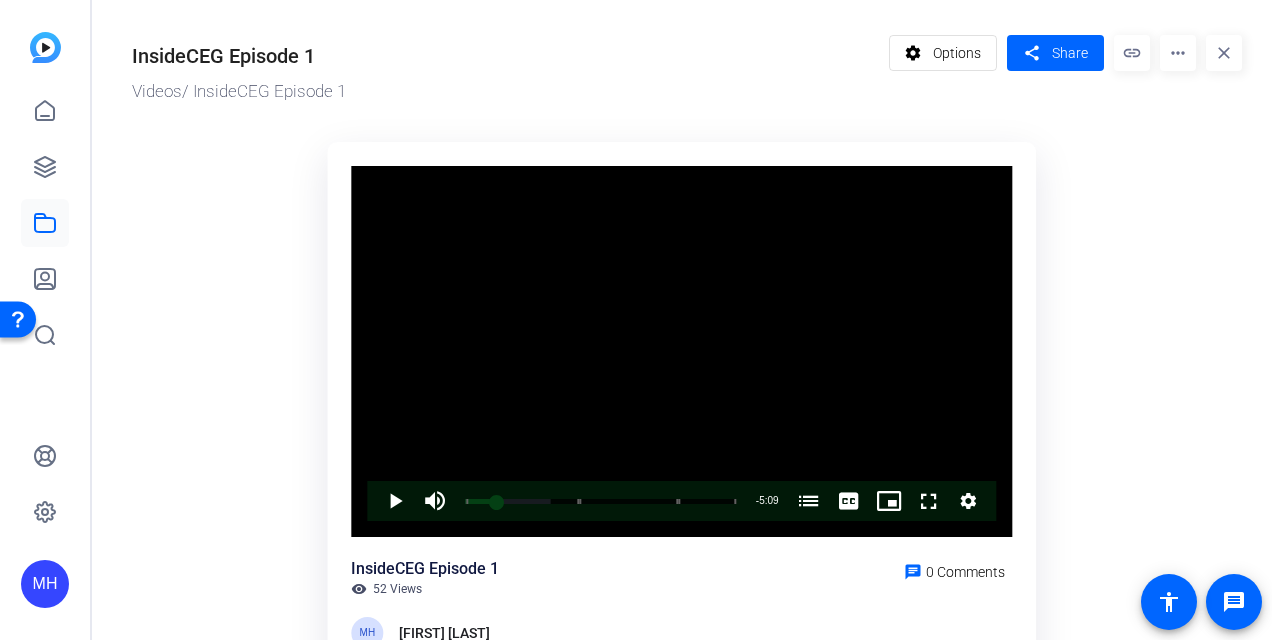 click on "more_horiz" 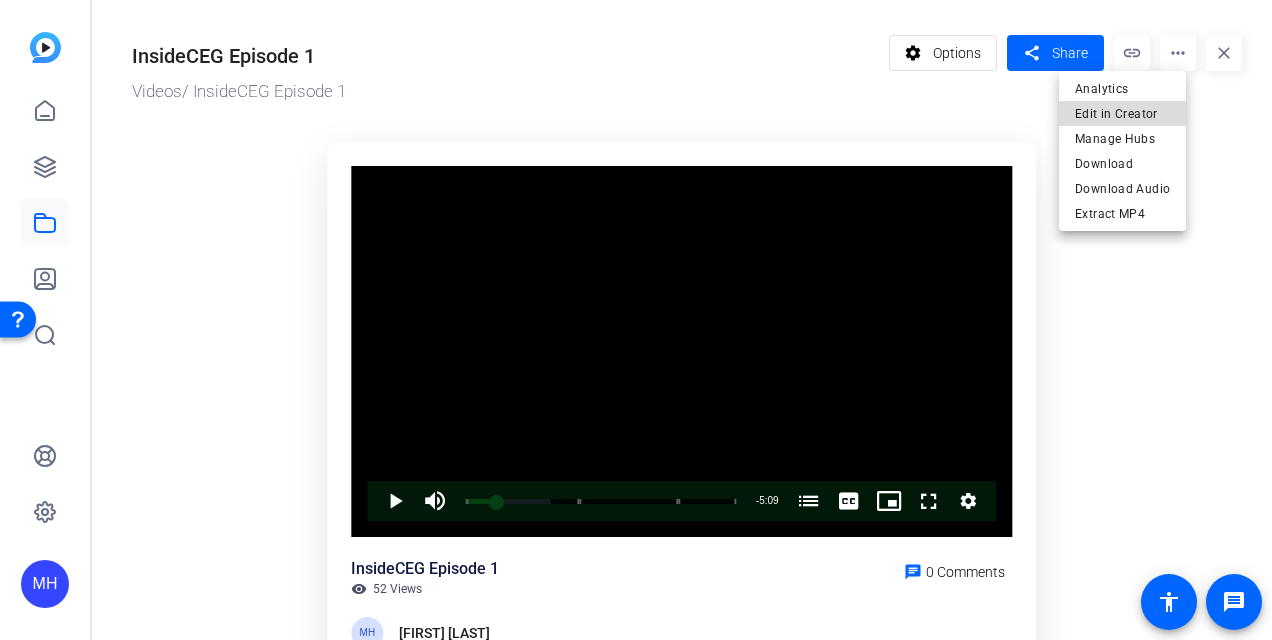click on "Edit in Creator" at bounding box center (1122, 114) 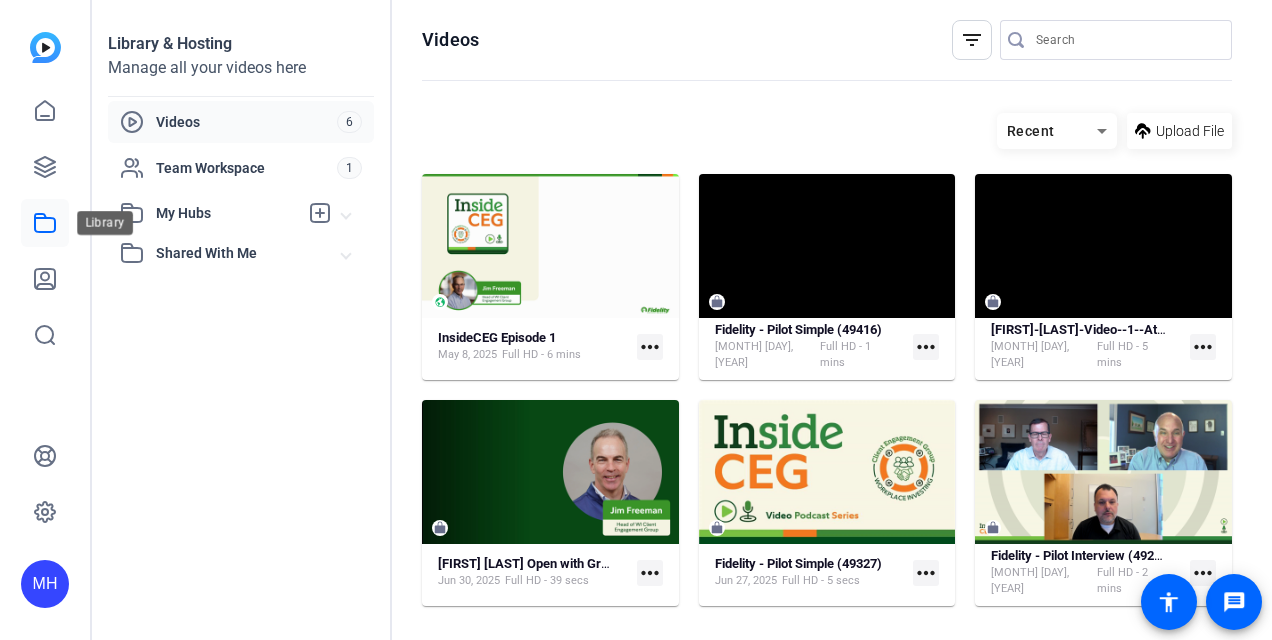 scroll, scrollTop: 0, scrollLeft: 0, axis: both 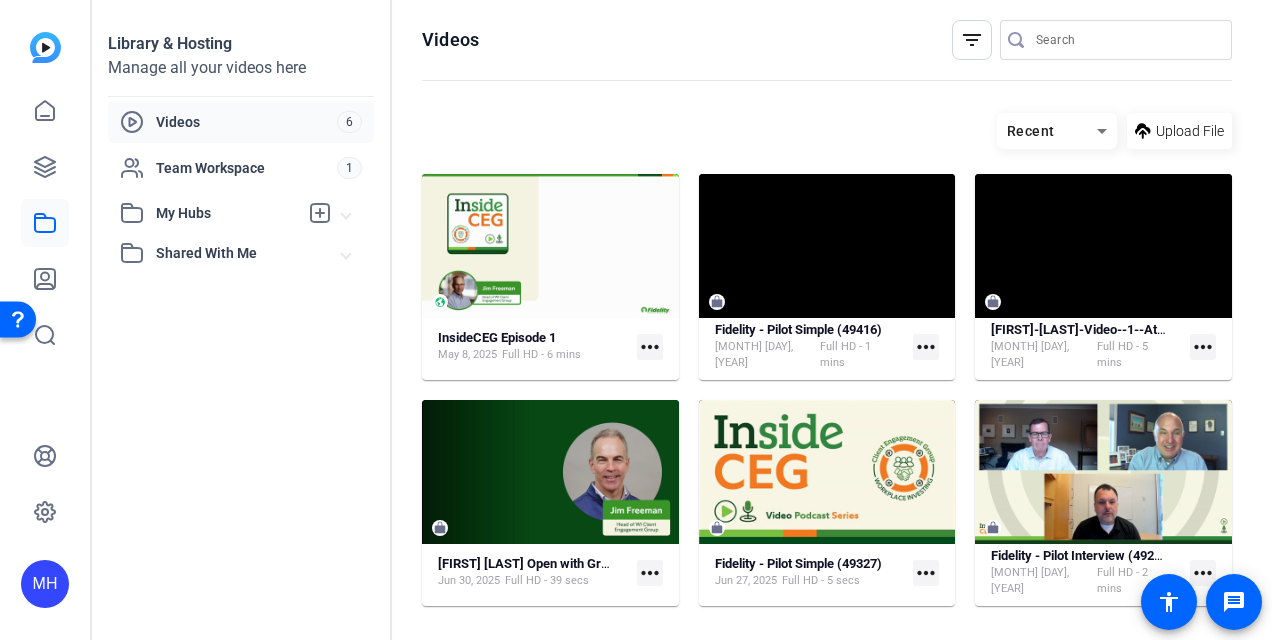 click on "more_horiz" 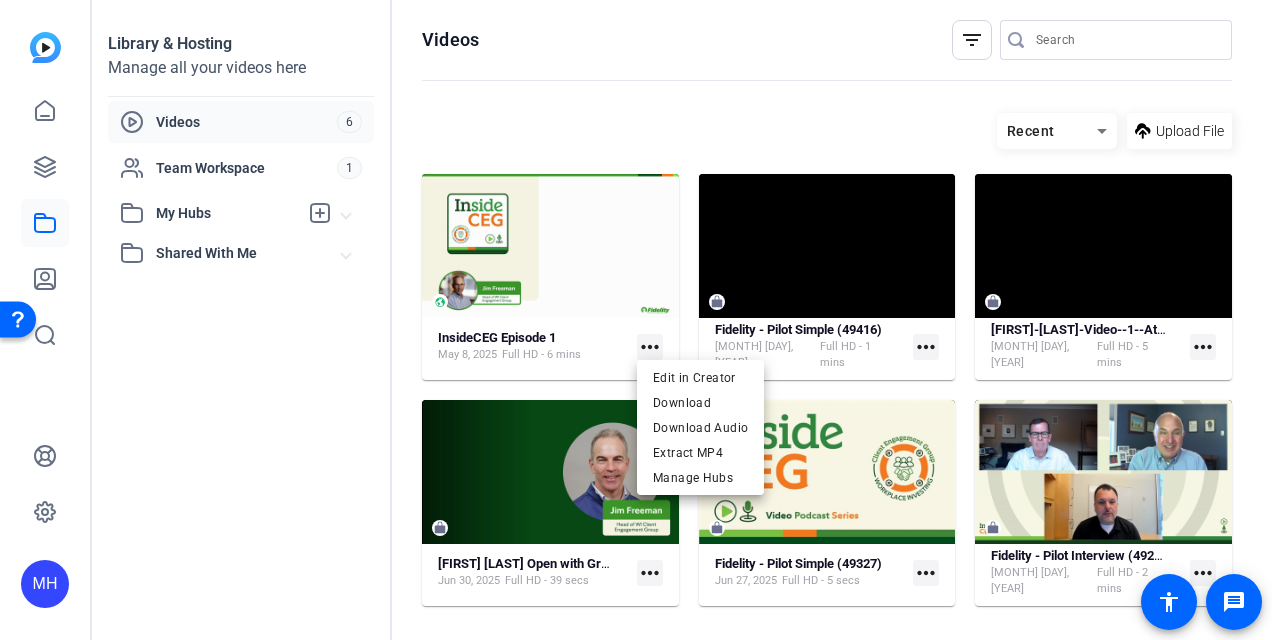click at bounding box center [636, 320] 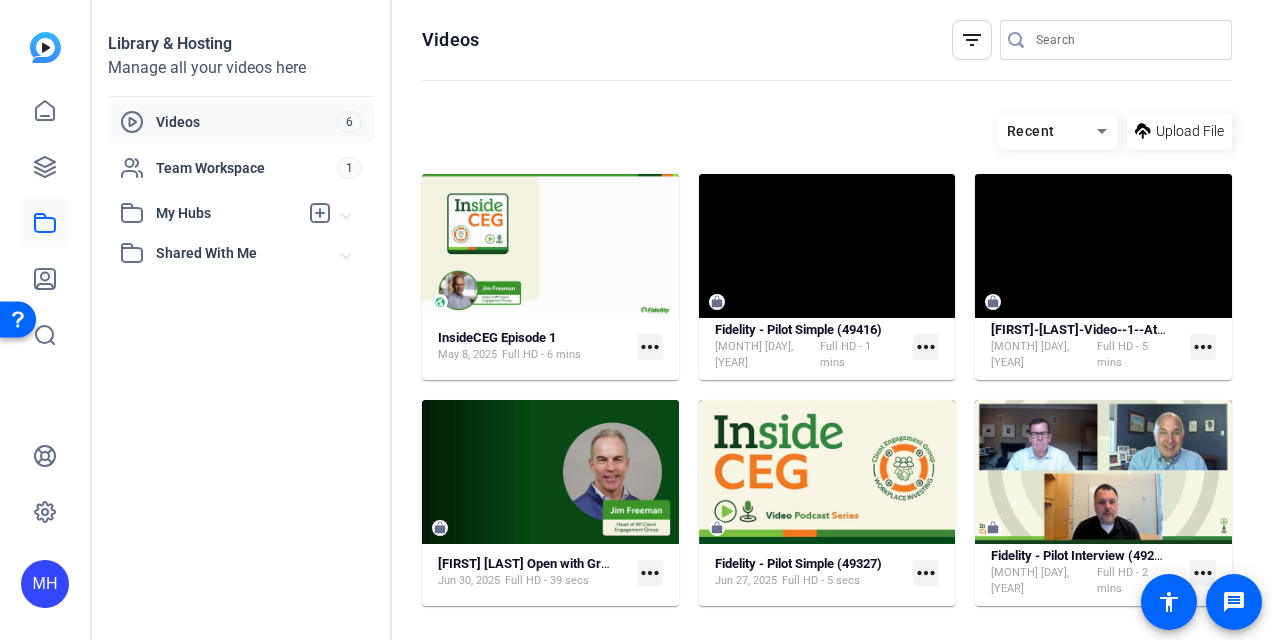 click on "more_horiz" 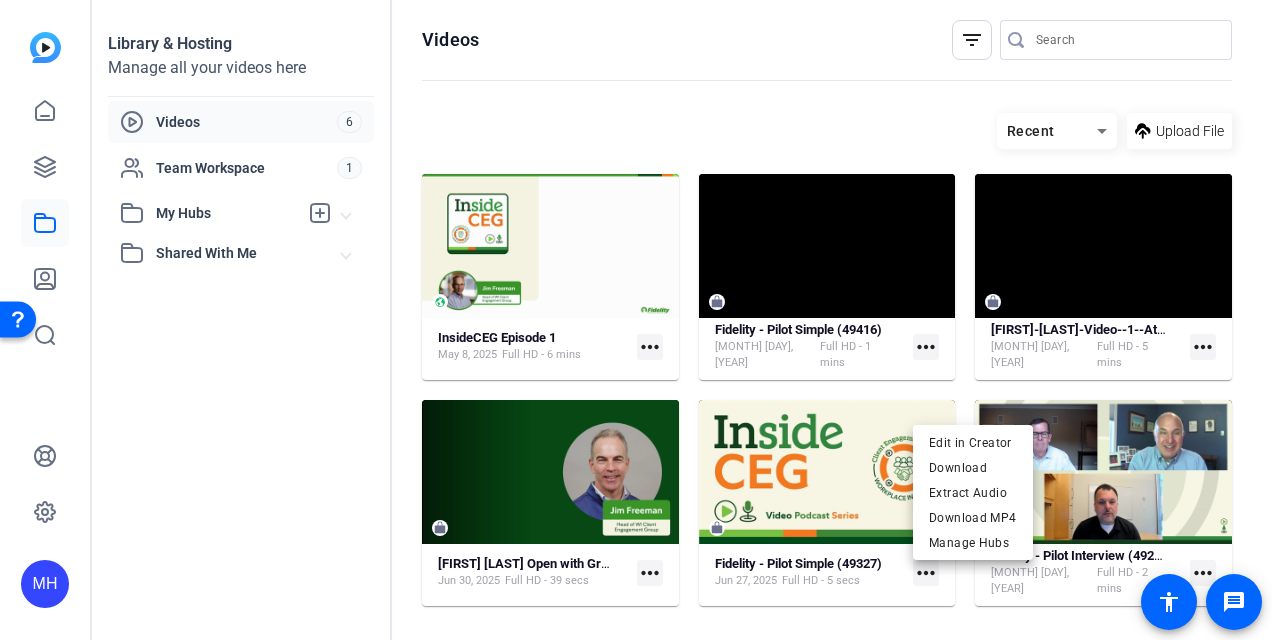click at bounding box center (636, 320) 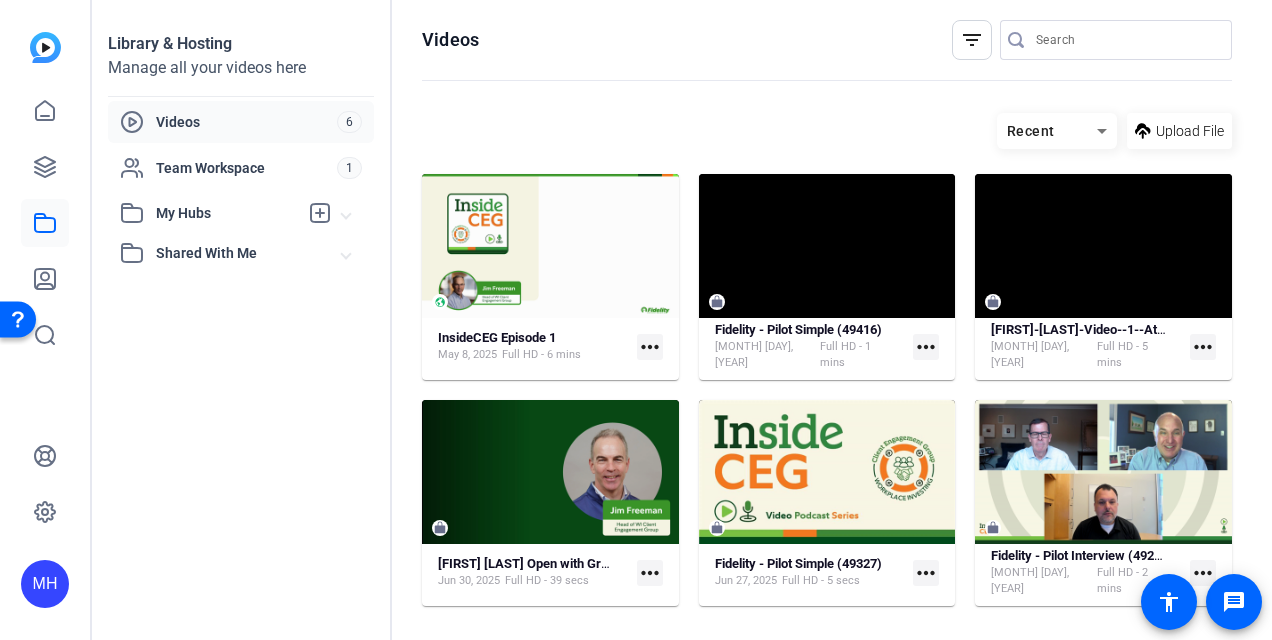 click on "more_horiz" 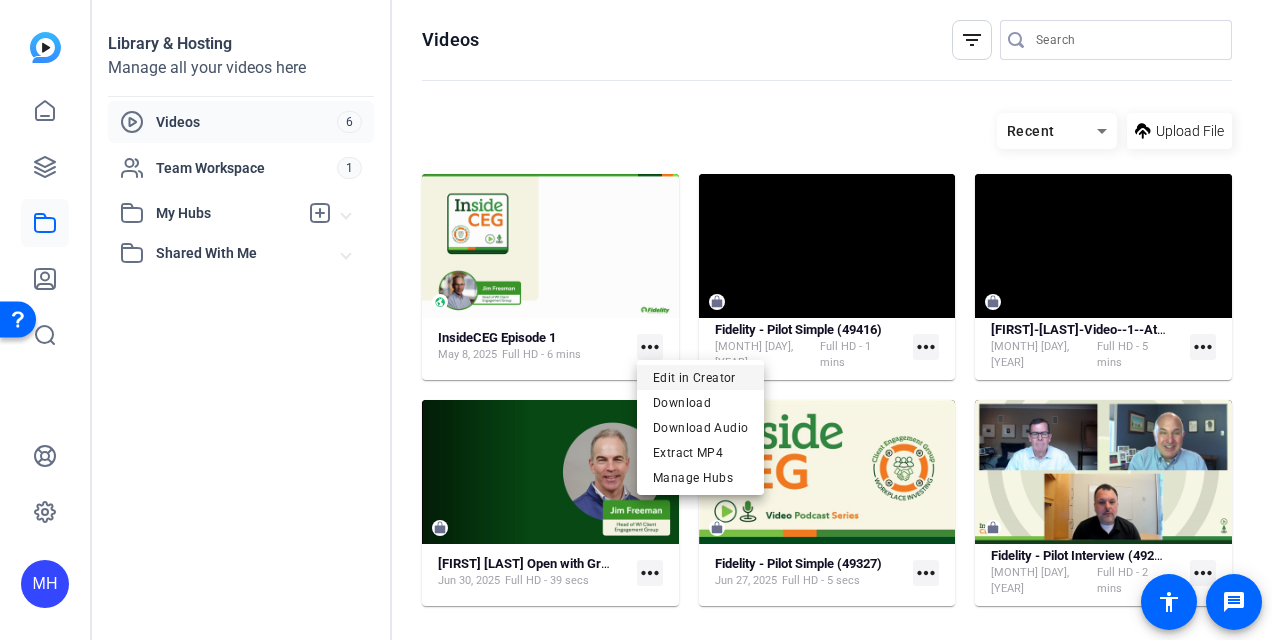 click on "Edit in Creator" at bounding box center [700, 377] 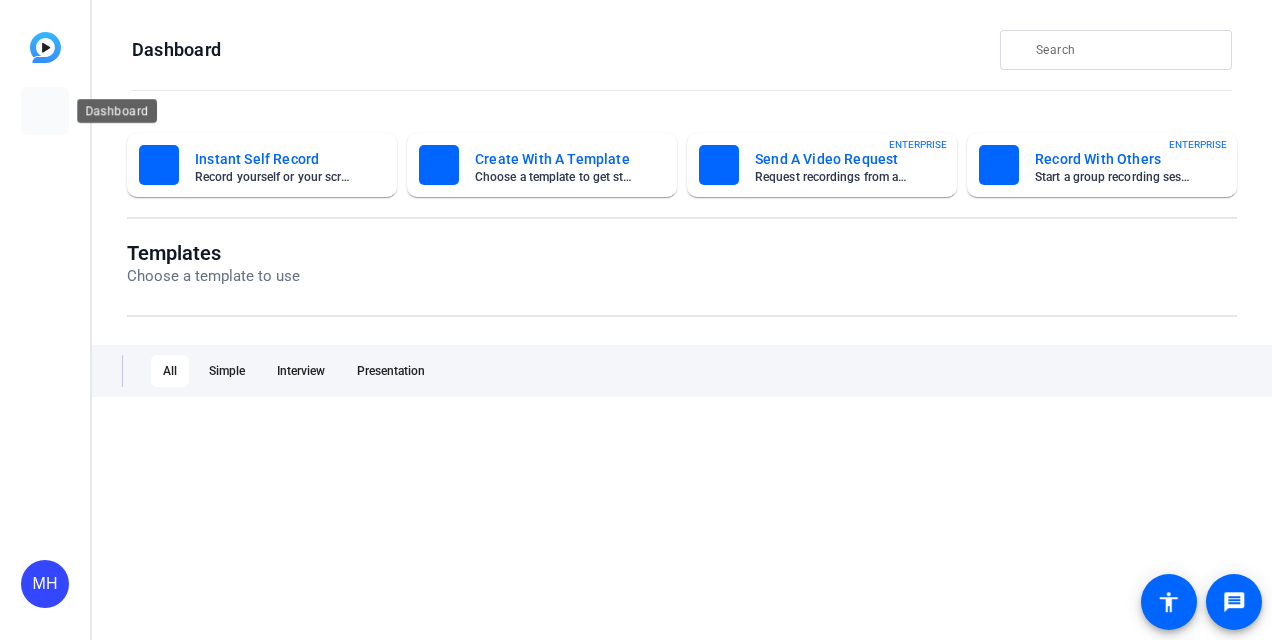 scroll, scrollTop: 0, scrollLeft: 0, axis: both 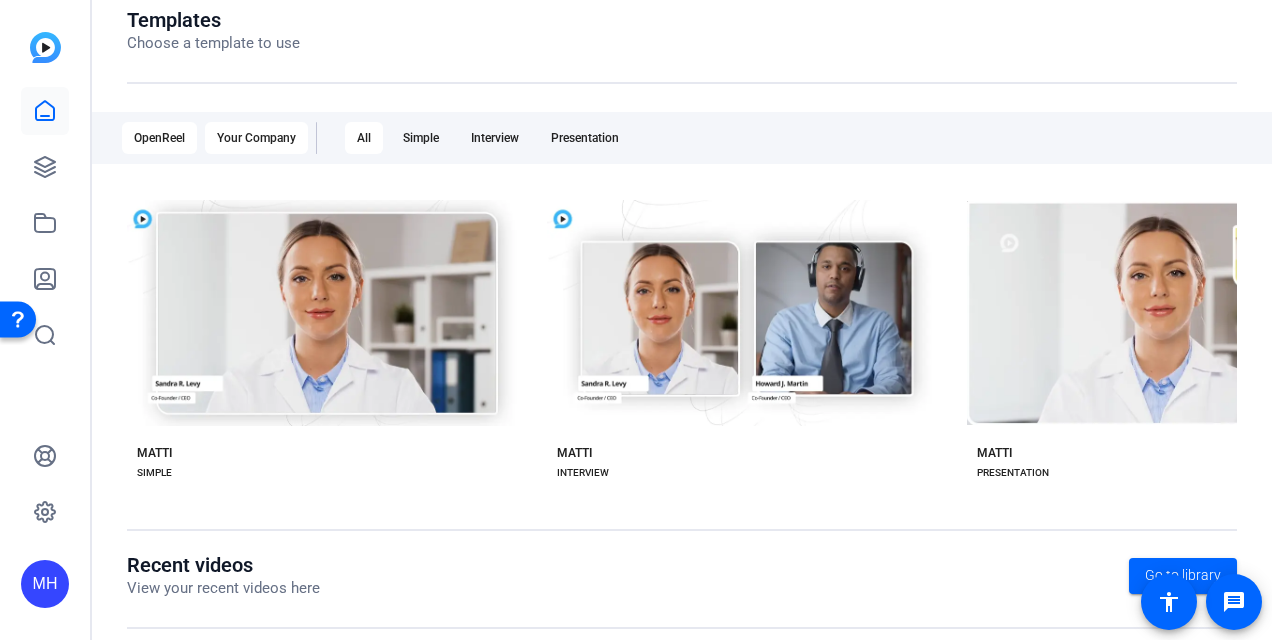 click on "Your Company" 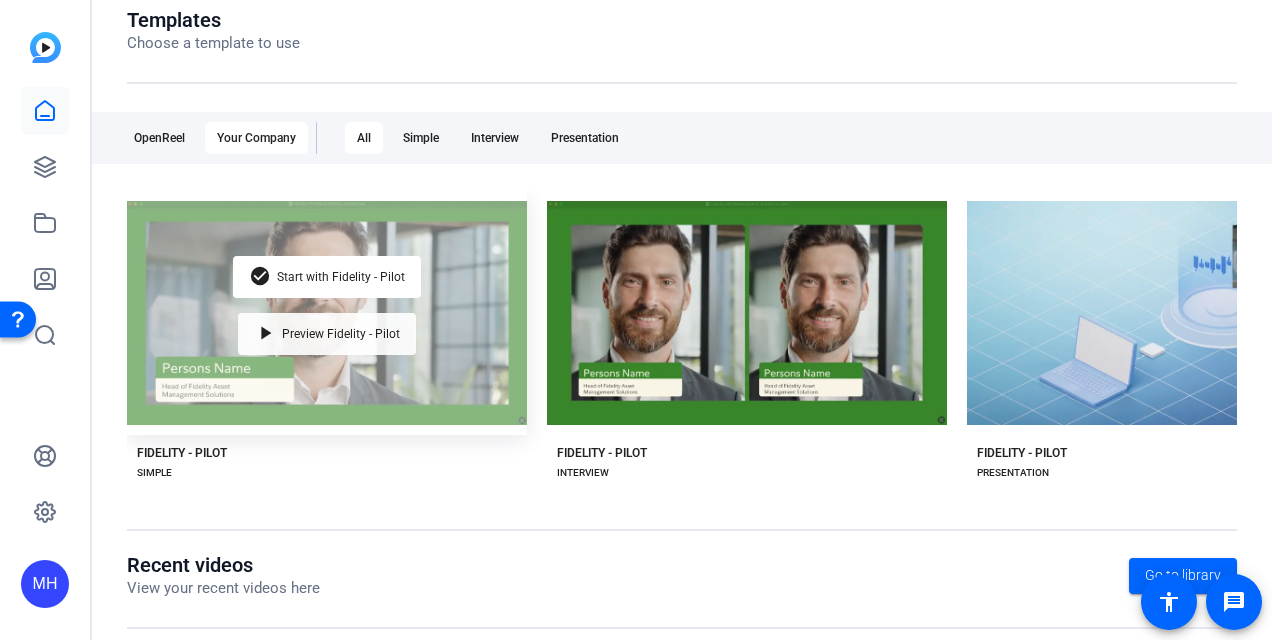 click on "play_arrow Preview Fidelity - Pilot" 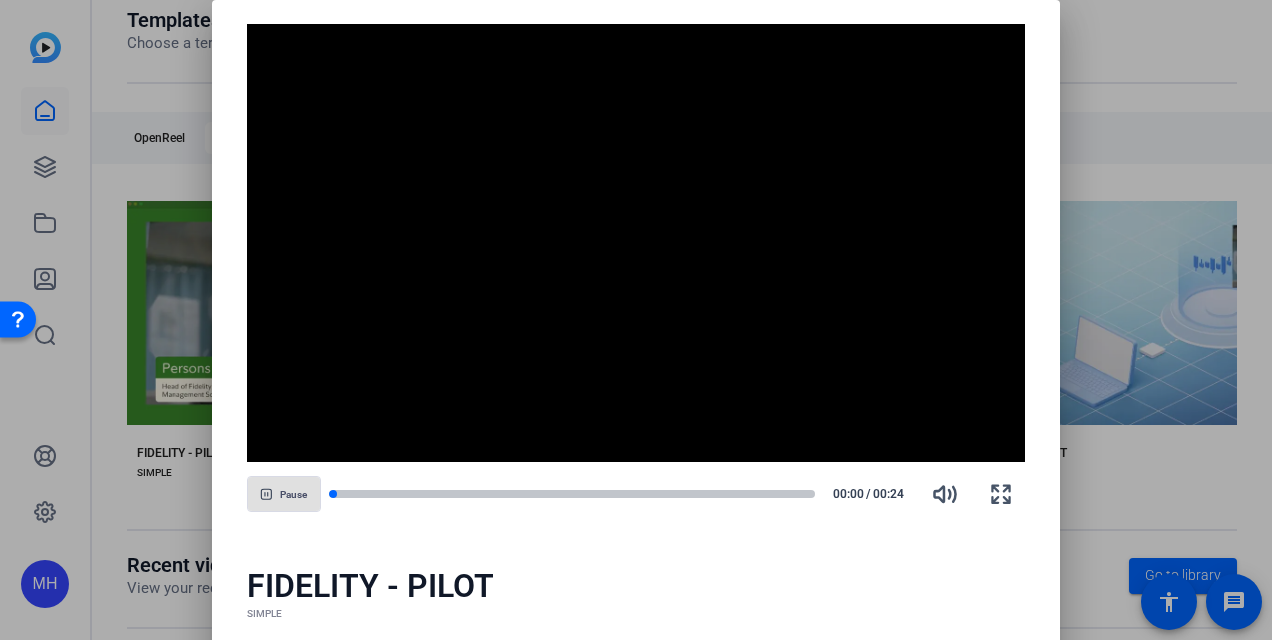 click at bounding box center (636, 320) 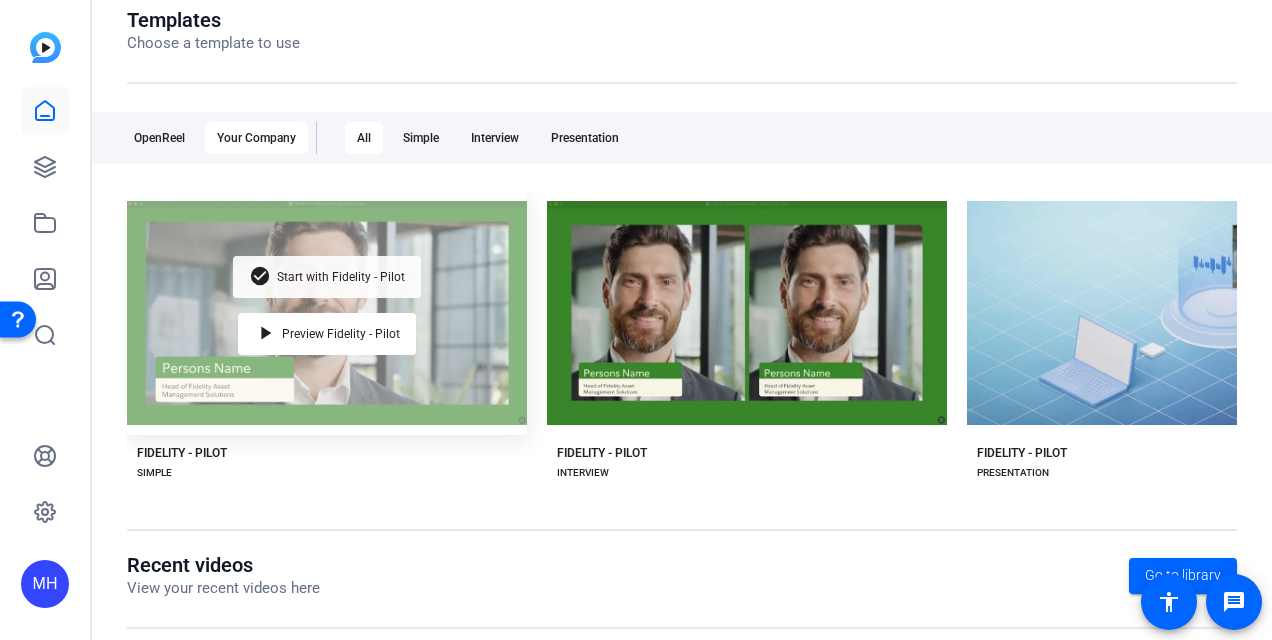 click on "Start with Fidelity - Pilot" 